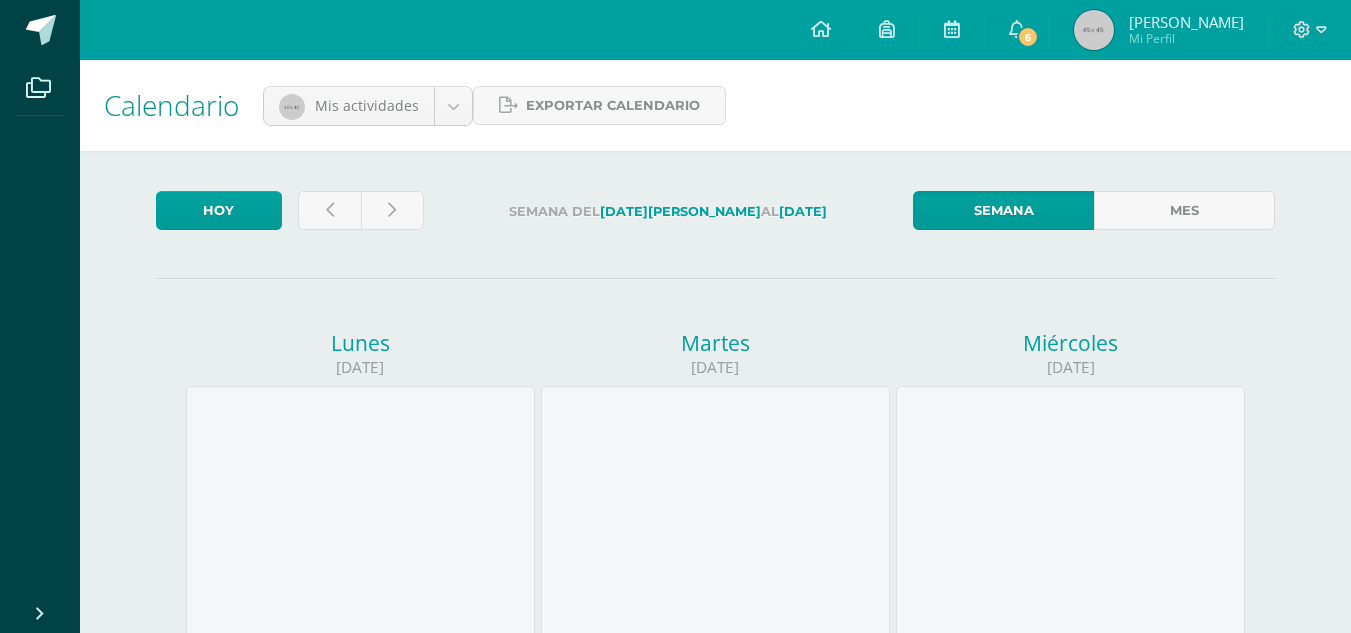scroll, scrollTop: 0, scrollLeft: 0, axis: both 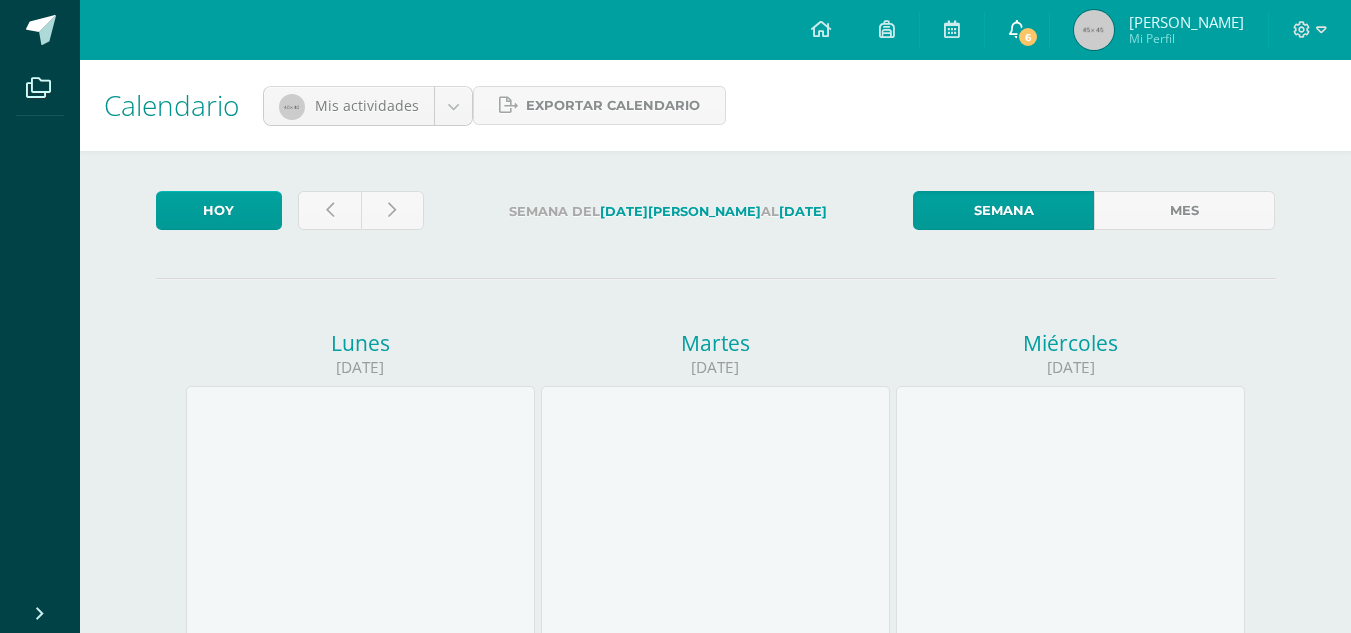 click on "6" at bounding box center [1028, 37] 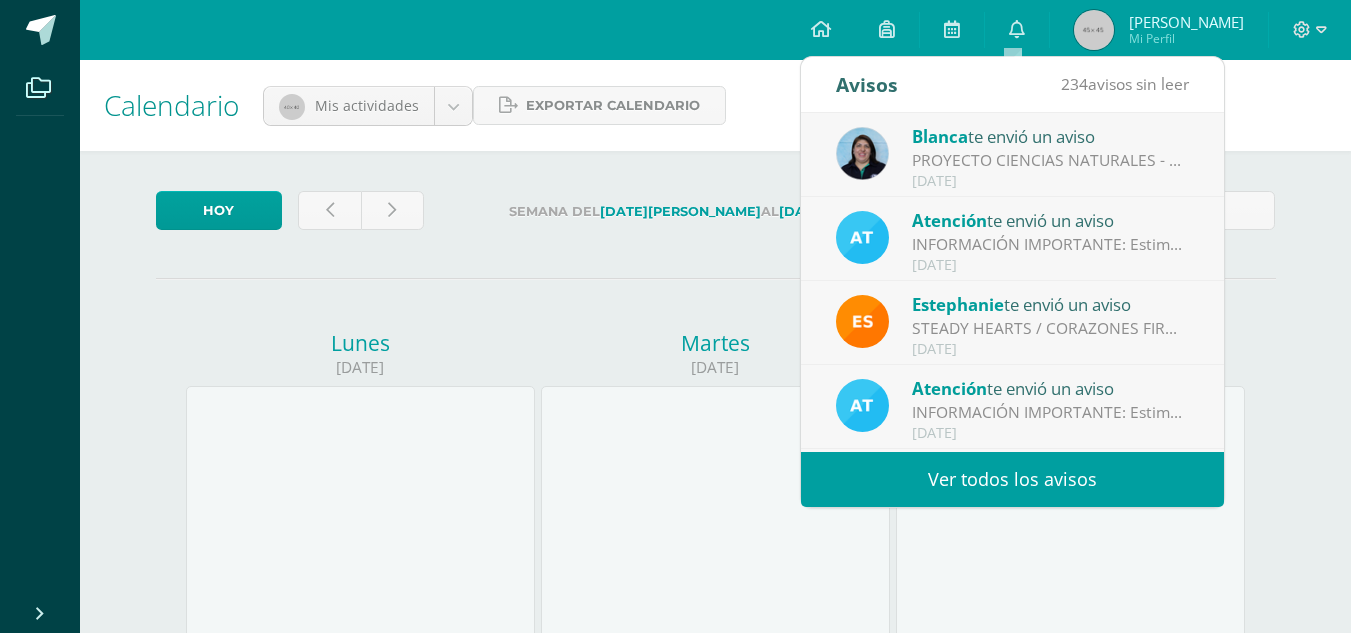 click on "PROYECTO CIENCIAS NATURALES - Práctica de Laboratorio:
Buenas tardes, chicos 👋
[DATE] retomamos clases, y trabajaremos el Pre-reporte de la práctica de laboratorio: Extracción de ADN de la fresa.
🧪 La parte experimental la realizaremos el [DATE] y [DATE][PERSON_NAME].
Ese día deberán presentar los materiales requeridos y su equipo de seguridad personal (bata, guantes, etc.).
¡Prepárense con tiempo y nos vemos en clase! 🔬🍓
Si algún grupo ya cuenta con las fresas para la práctica, llevarlo [DATE] al laboratorio." at bounding box center [1051, 160] 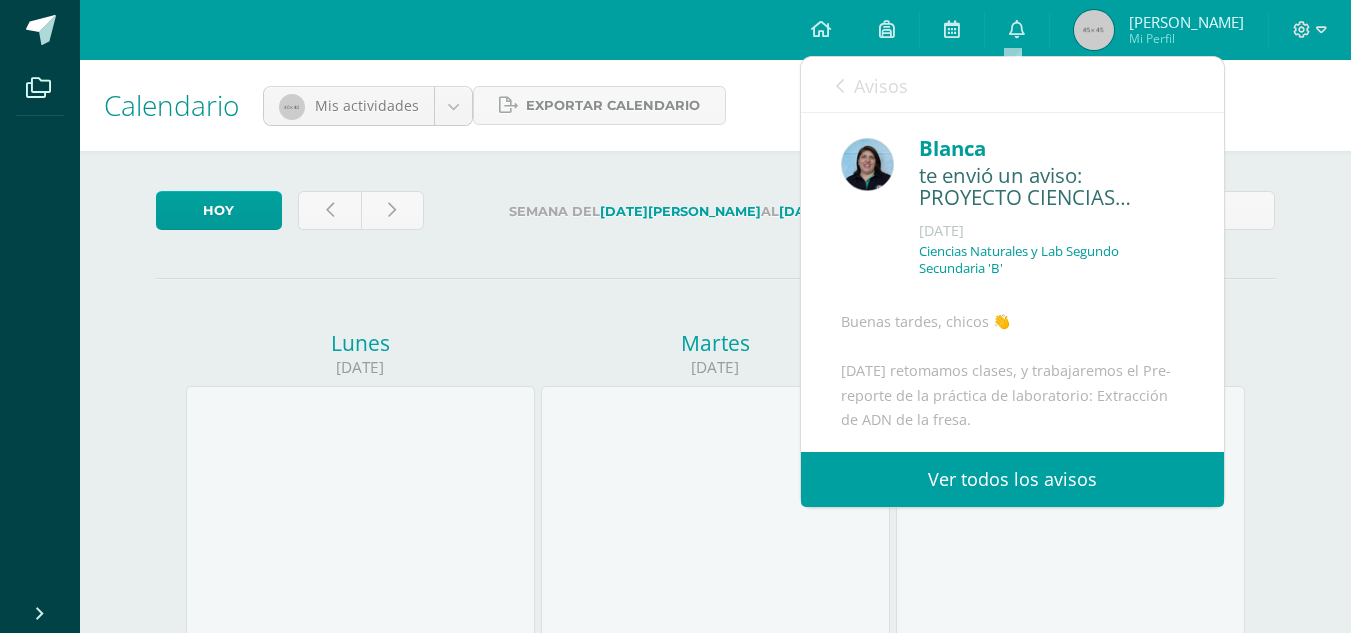 click on "Ver todos los avisos" at bounding box center (1012, 479) 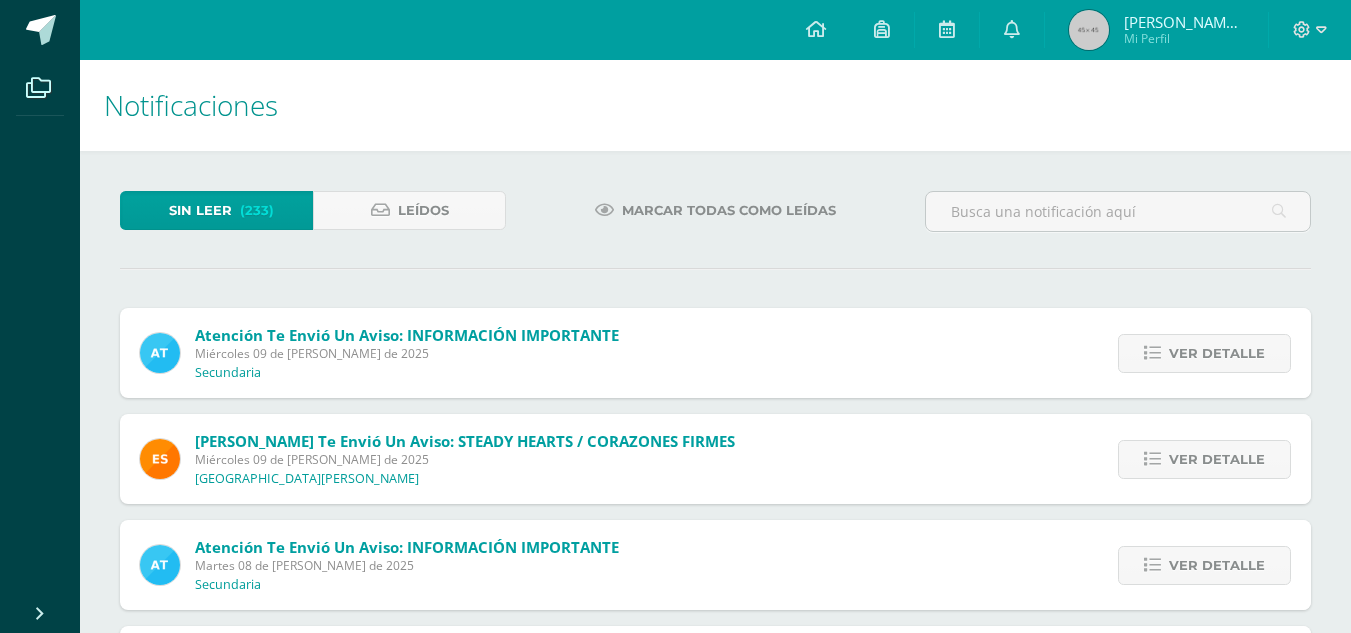 scroll, scrollTop: 0, scrollLeft: 0, axis: both 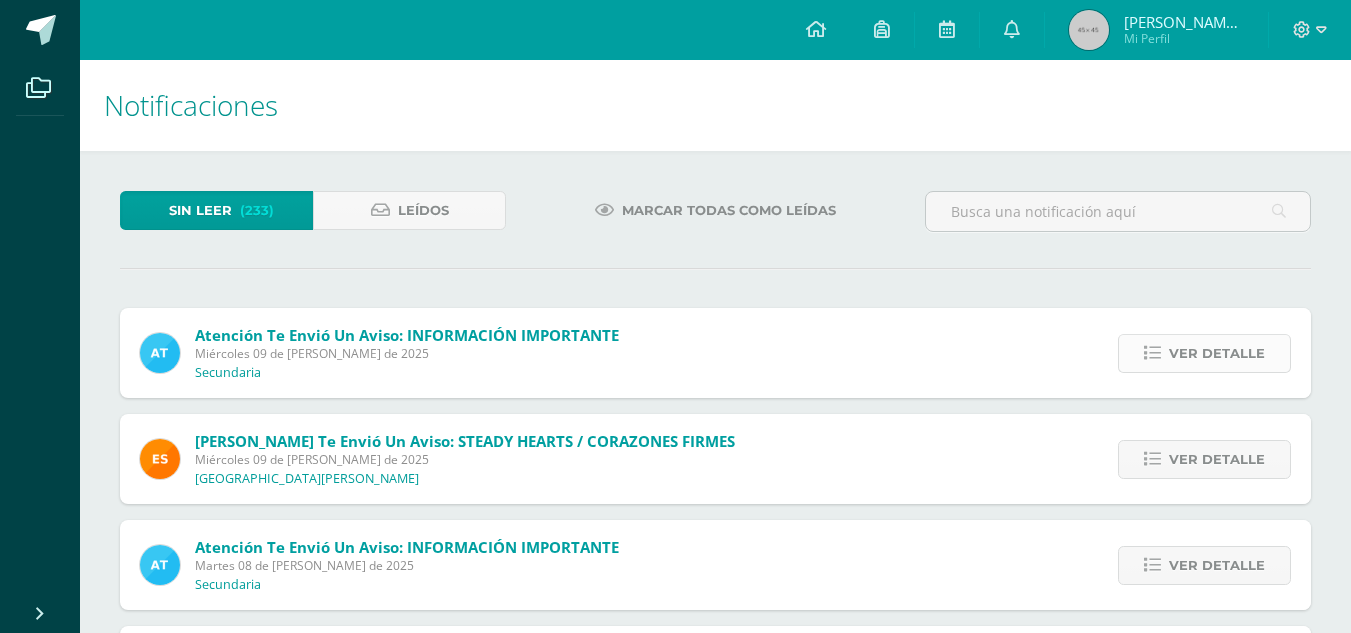 click on "Ver detalle" at bounding box center (1217, 353) 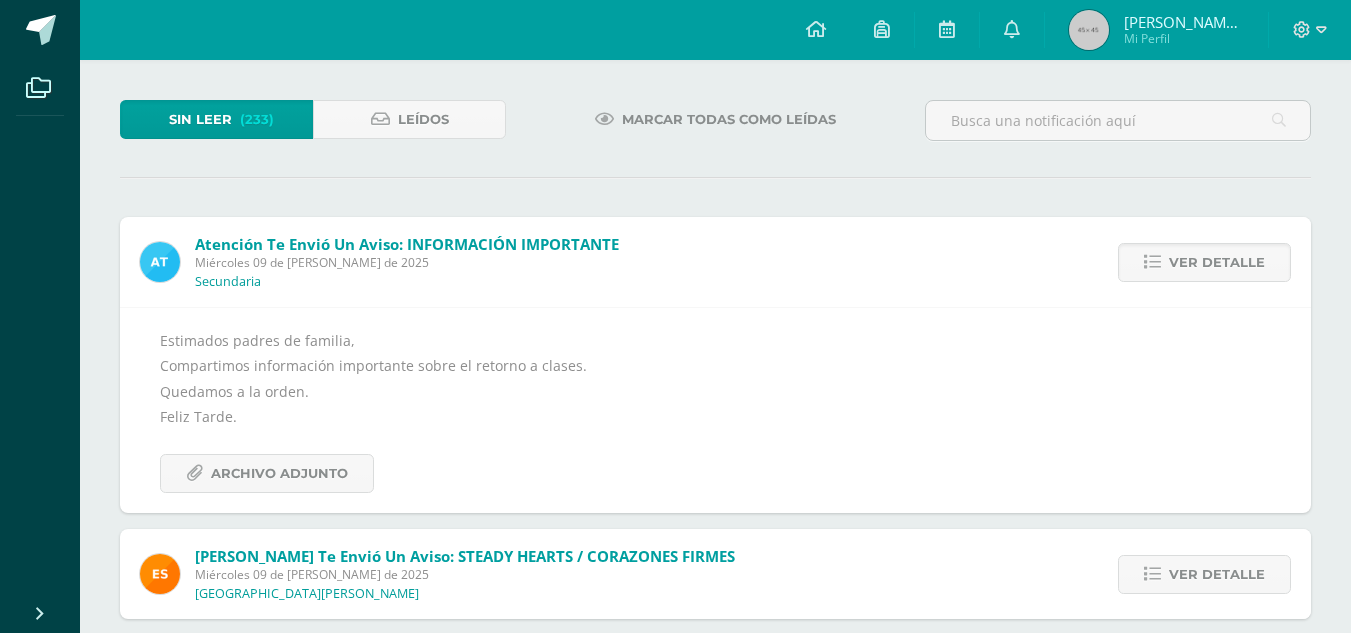 scroll, scrollTop: 300, scrollLeft: 0, axis: vertical 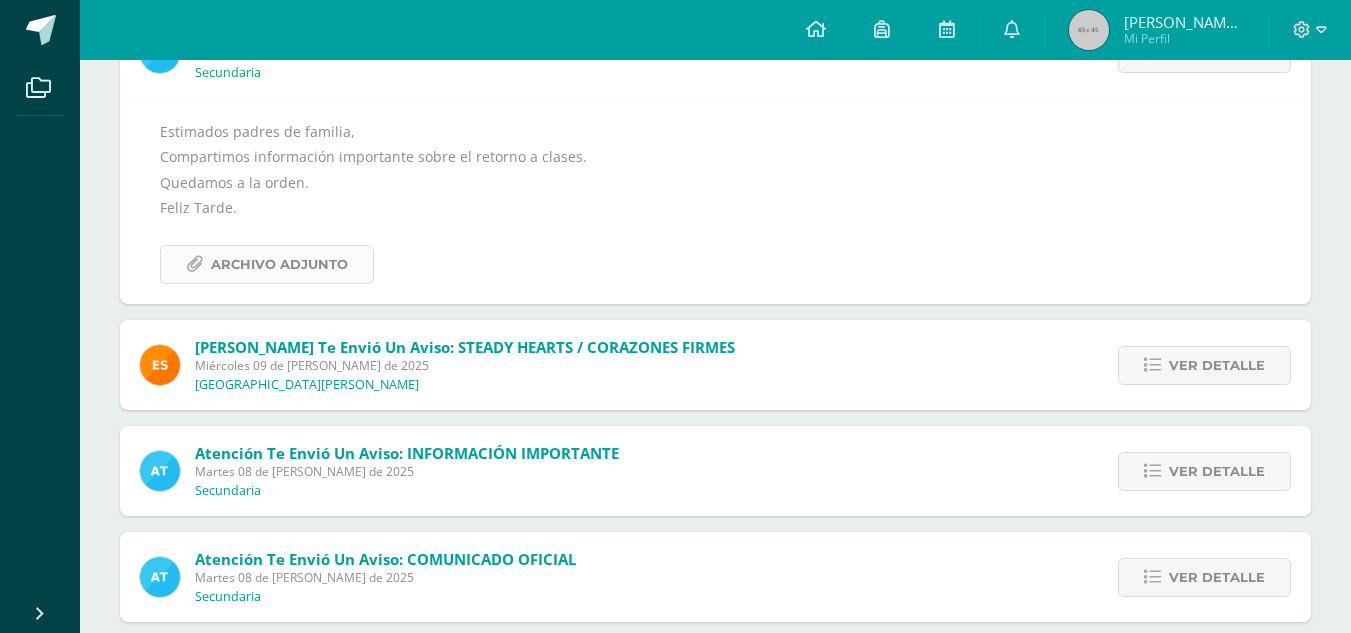 click on "Archivo Adjunto" at bounding box center [279, 264] 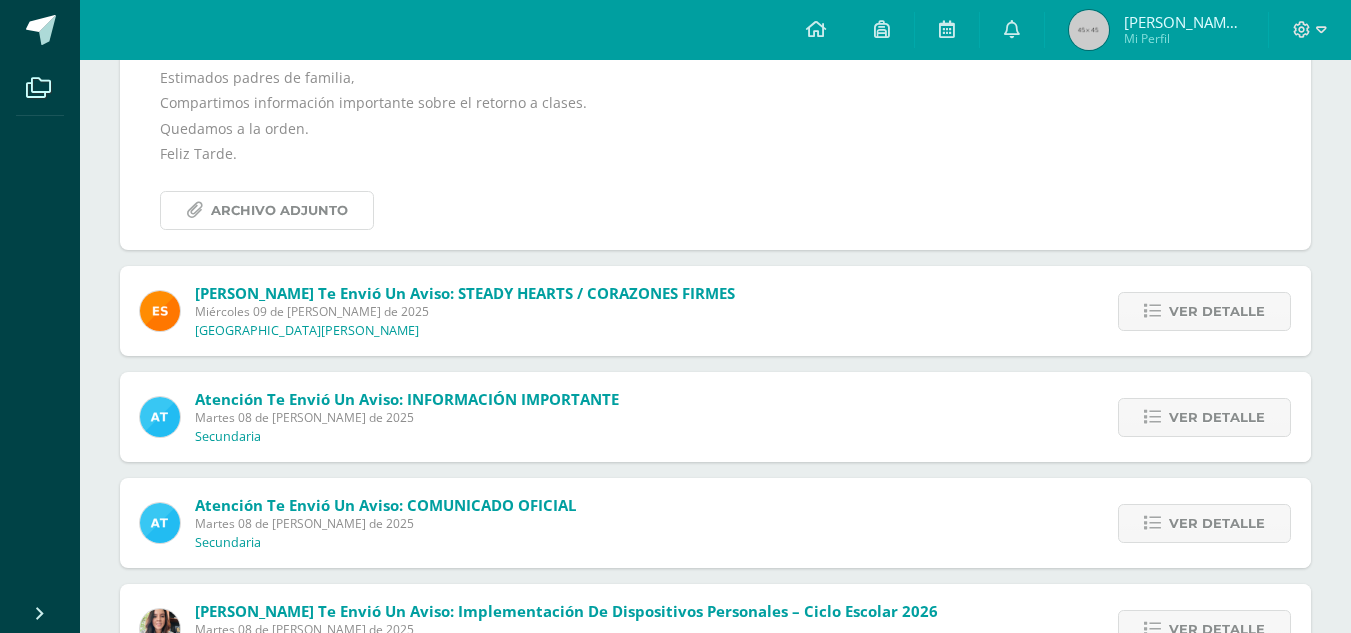 scroll, scrollTop: 400, scrollLeft: 0, axis: vertical 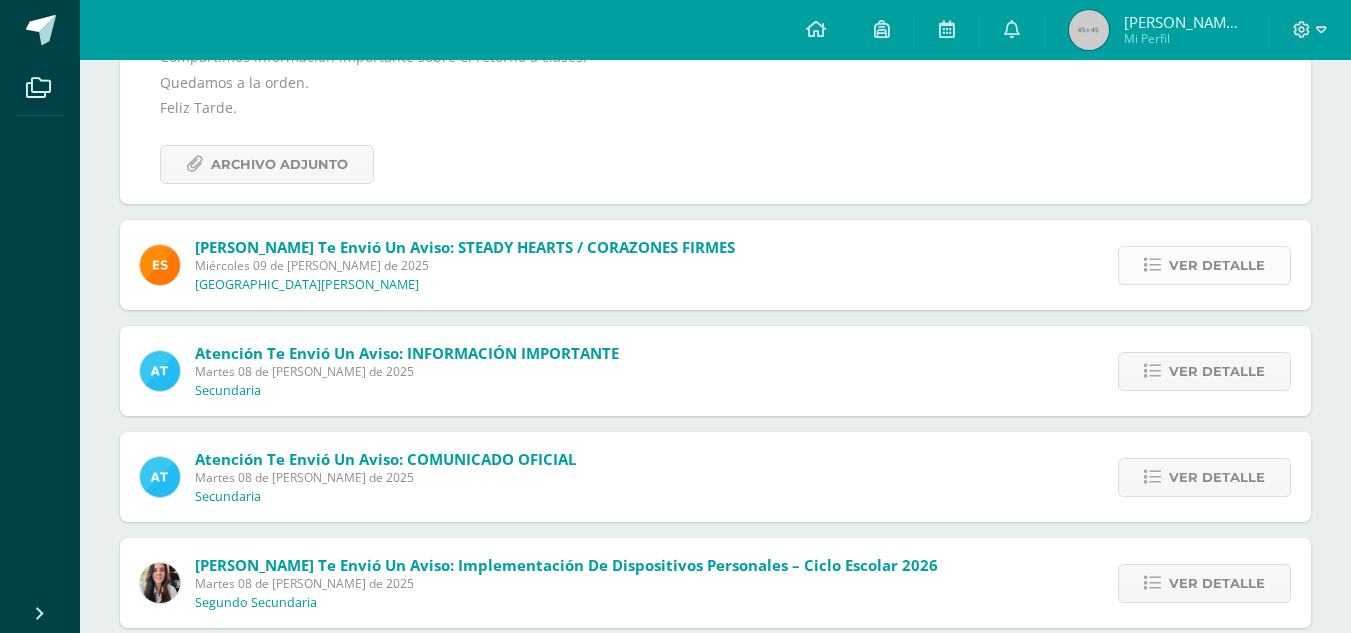 click on "Ver detalle" at bounding box center (1204, 265) 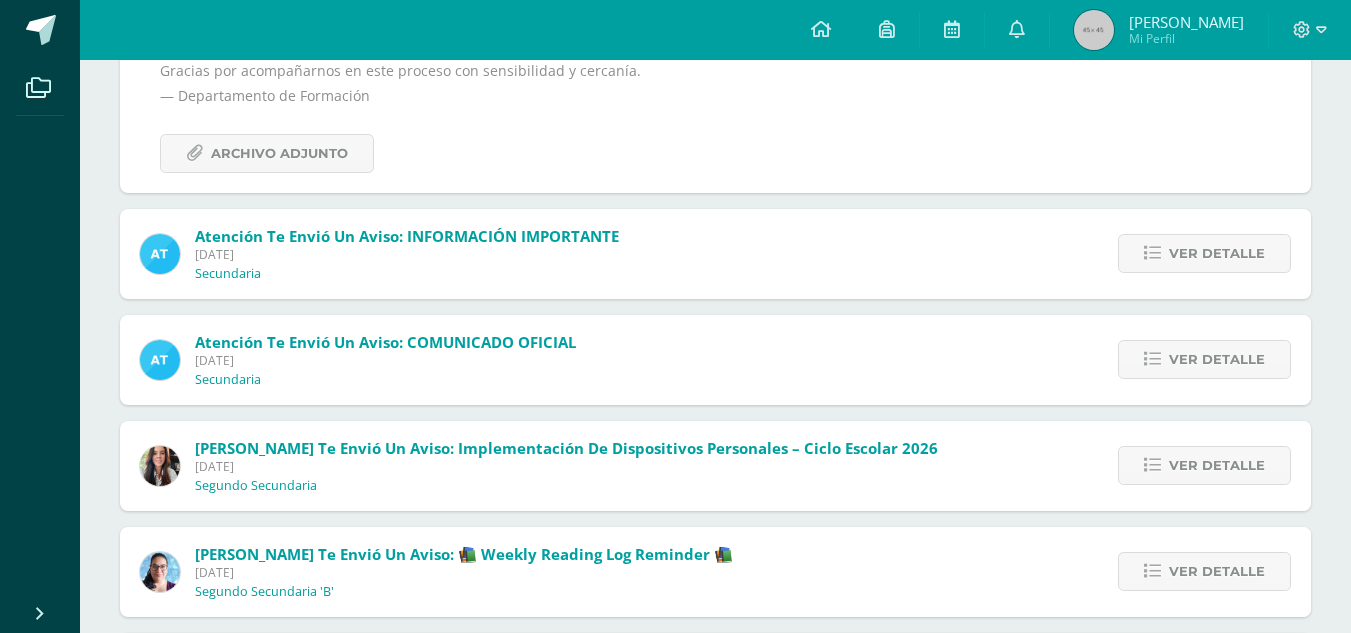 scroll, scrollTop: 510, scrollLeft: 0, axis: vertical 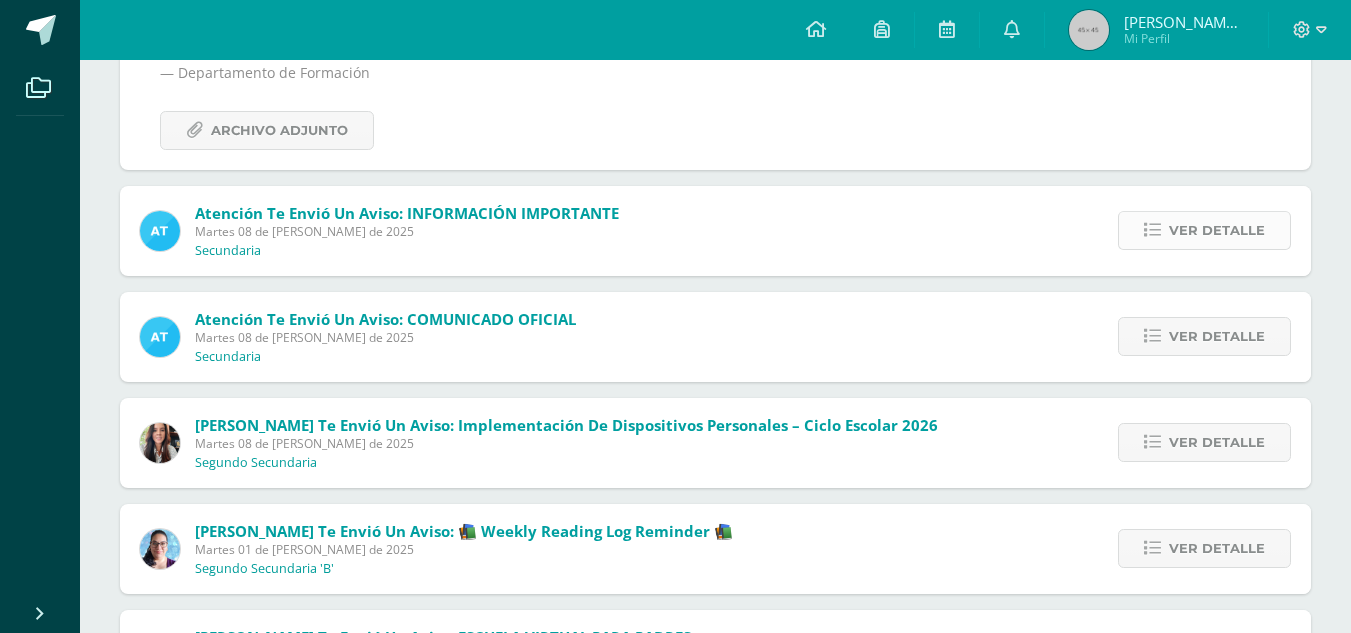 click on "Ver detalle" at bounding box center [1217, 230] 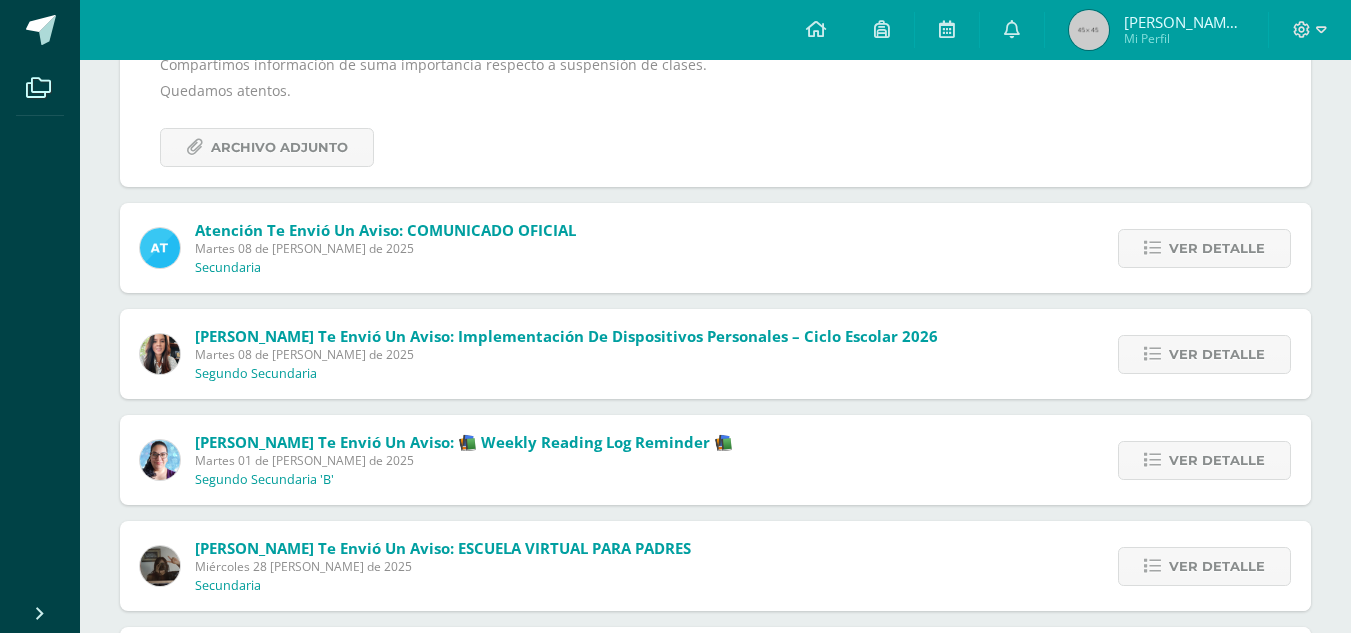 scroll, scrollTop: 410, scrollLeft: 0, axis: vertical 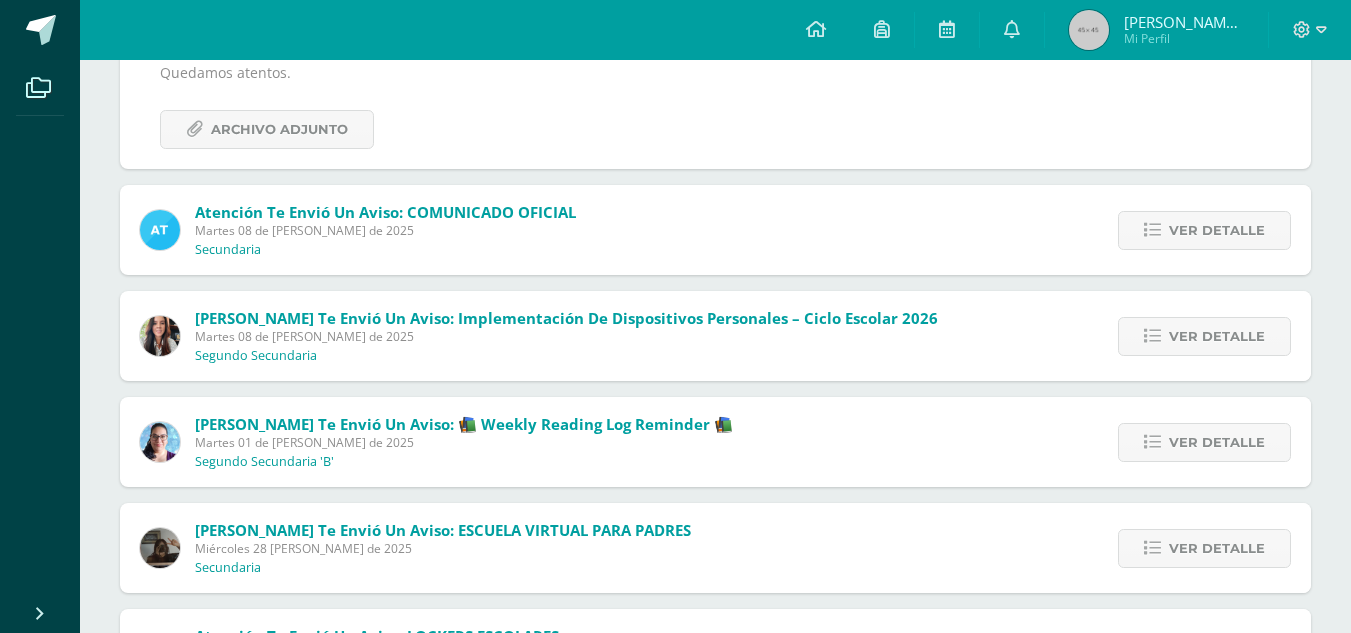 click on "Martes 08 de Julio de 2025" at bounding box center (385, 230) 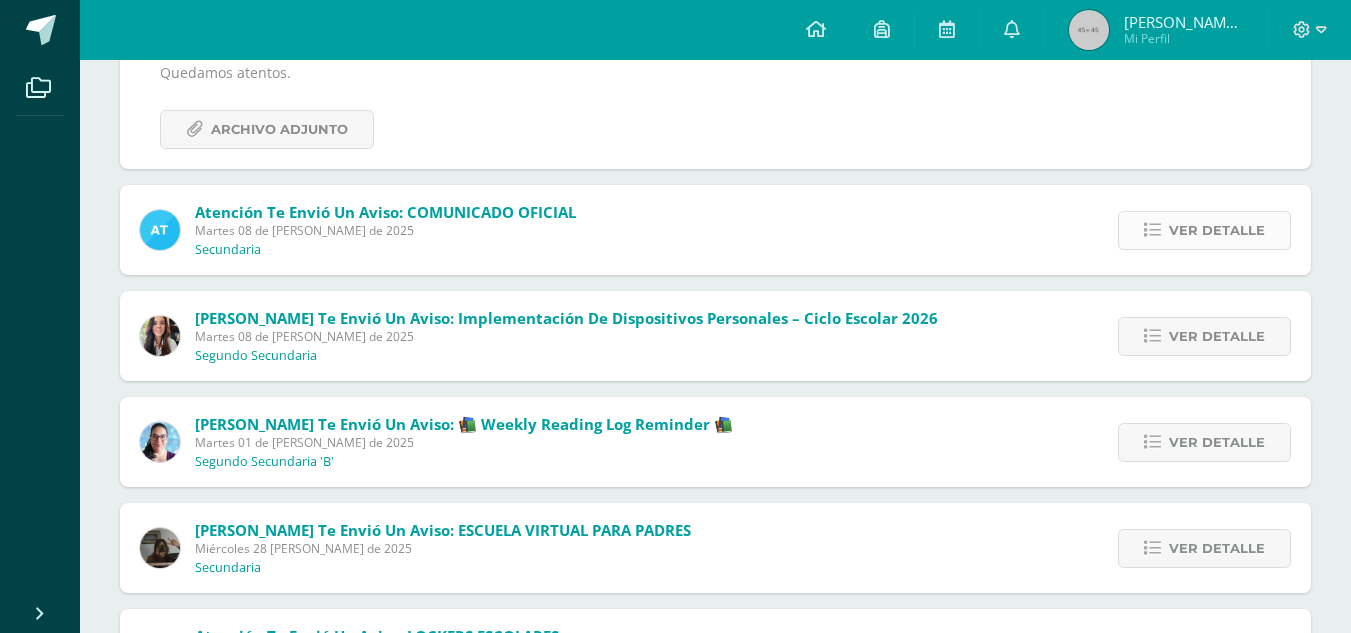 click on "Ver detalle" at bounding box center [1217, 230] 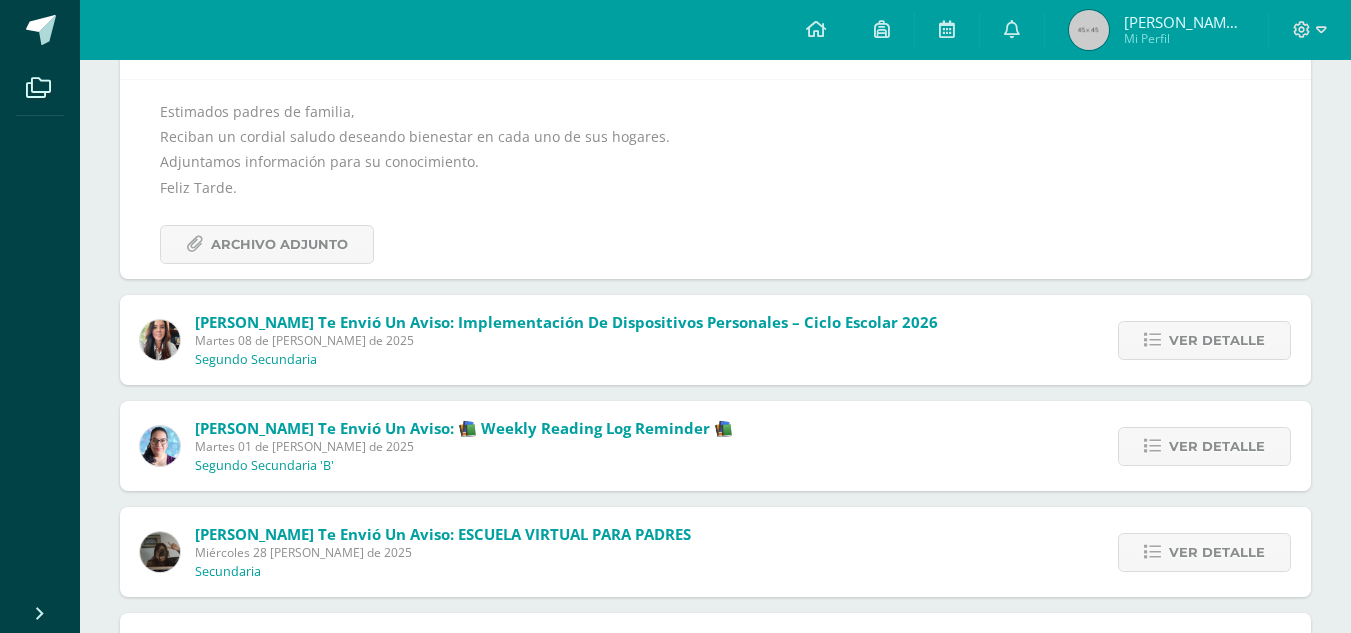 scroll, scrollTop: 320, scrollLeft: 0, axis: vertical 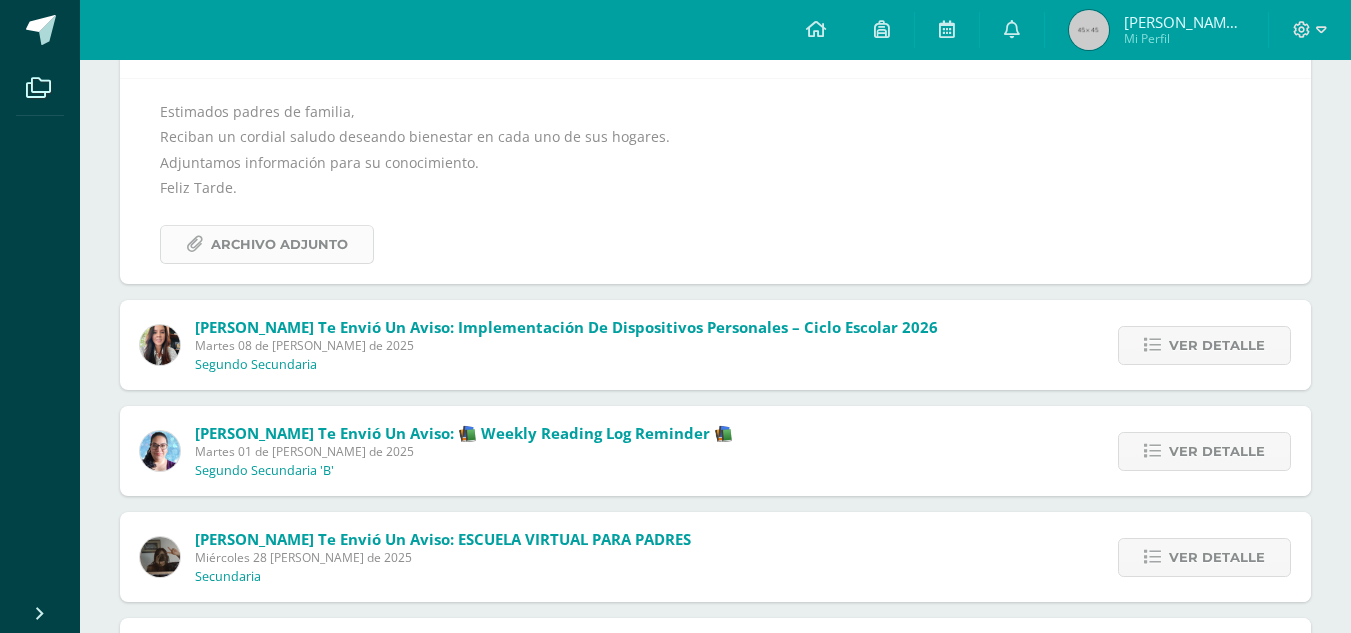 click on "Archivo Adjunto" at bounding box center [279, 244] 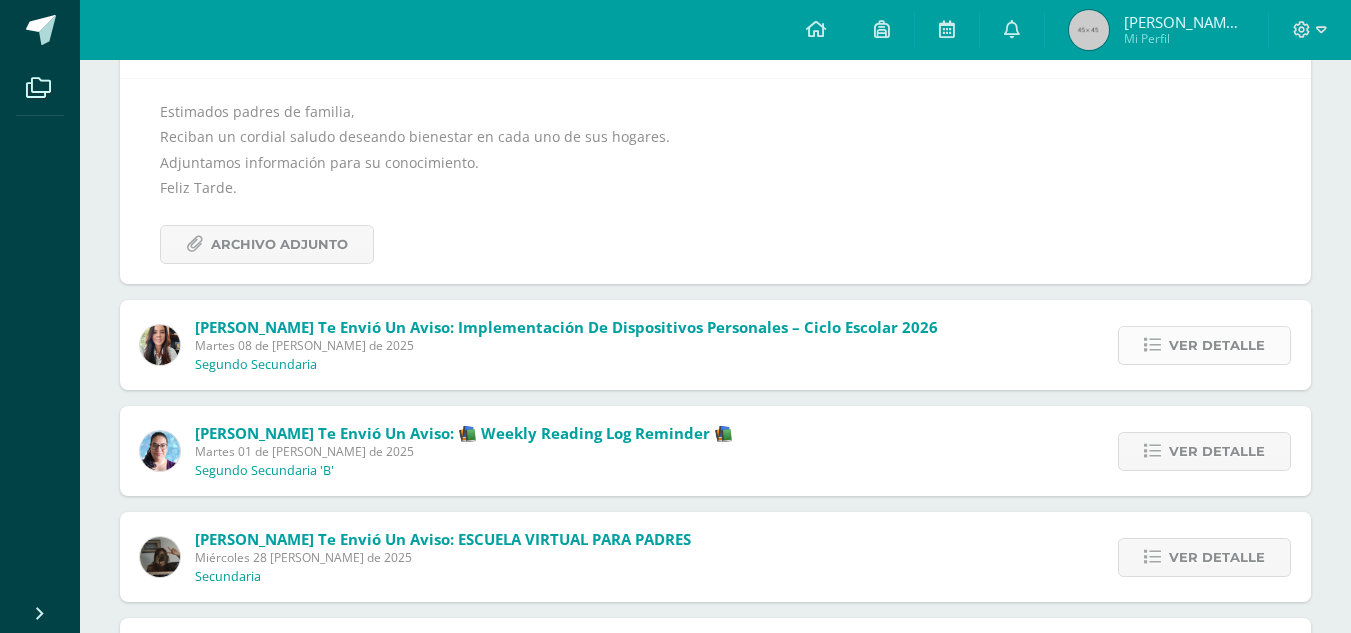 click on "Ver detalle" at bounding box center [1204, 345] 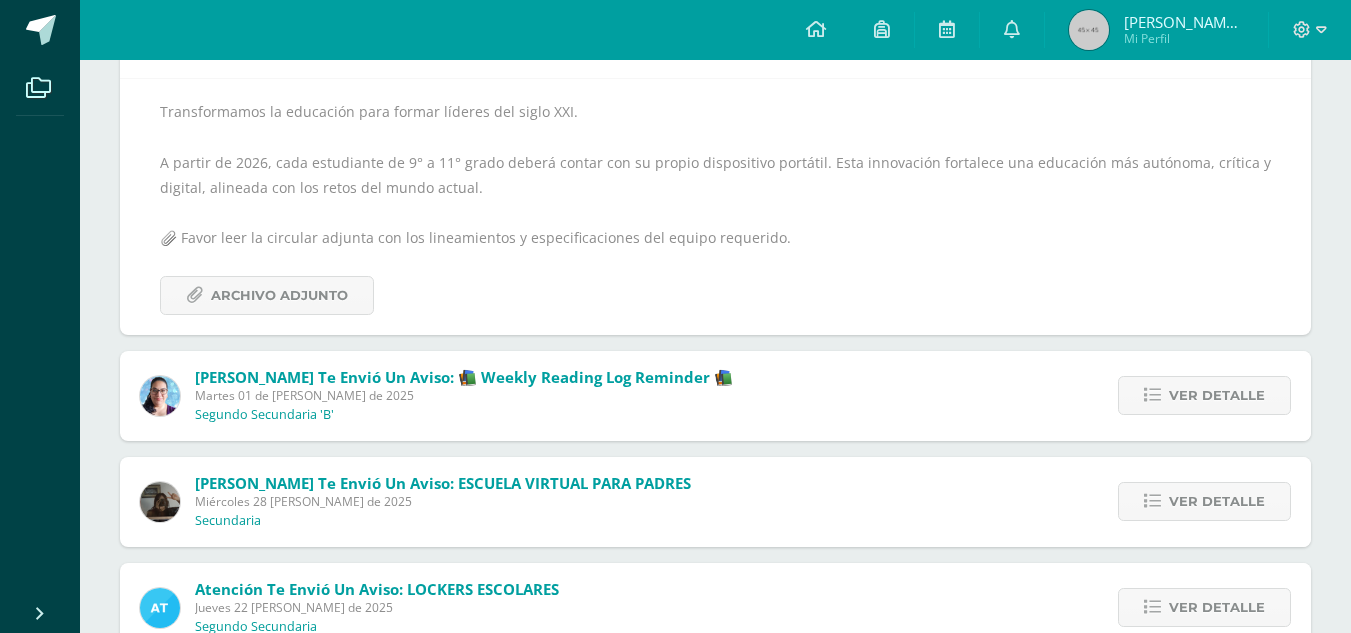 scroll, scrollTop: 230, scrollLeft: 0, axis: vertical 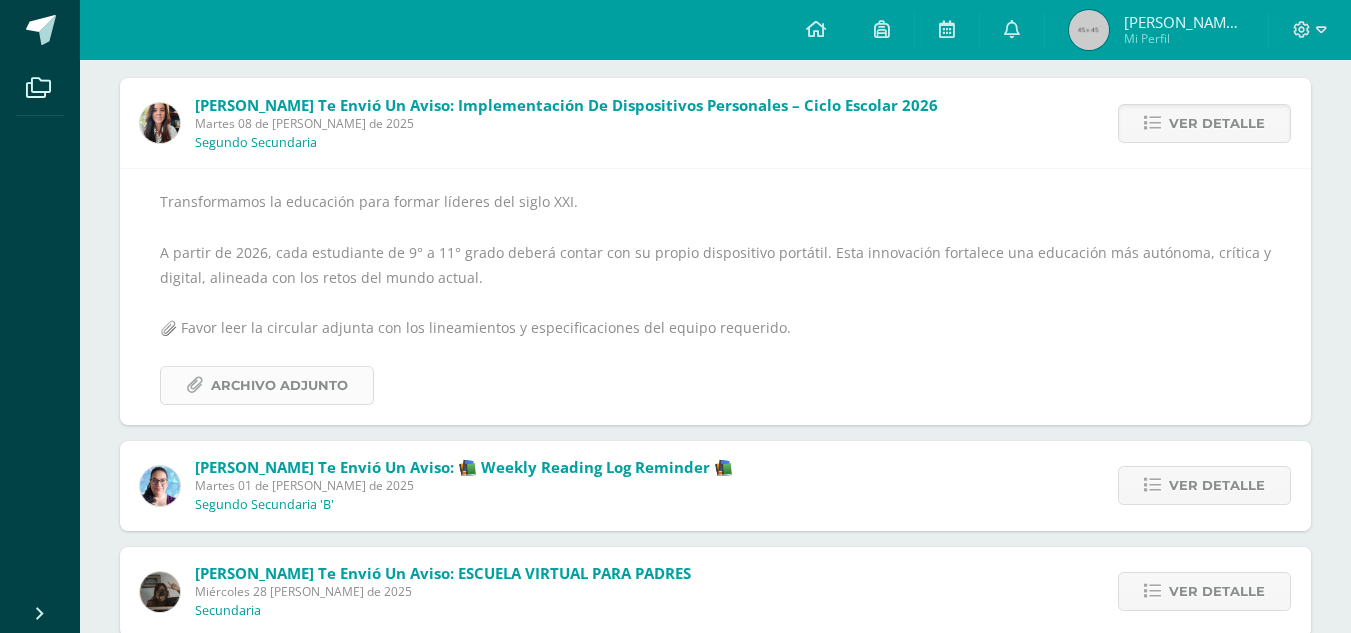 click on "Archivo Adjunto" at bounding box center (279, 385) 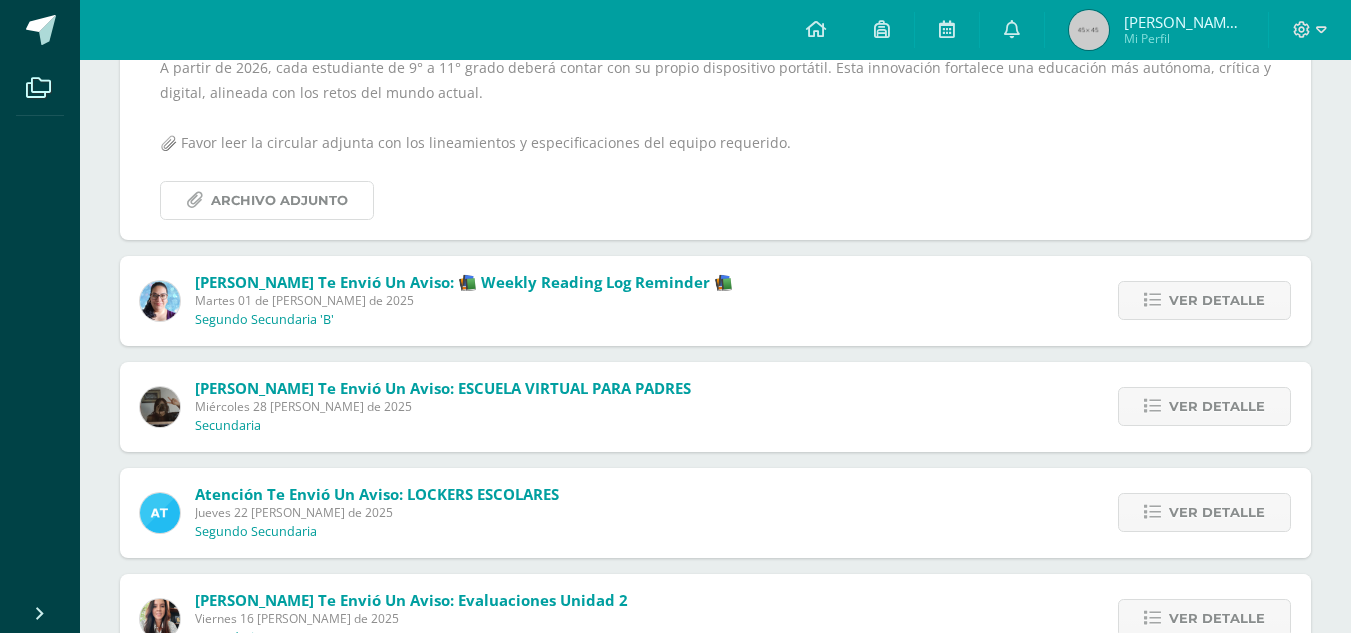 scroll, scrollTop: 430, scrollLeft: 0, axis: vertical 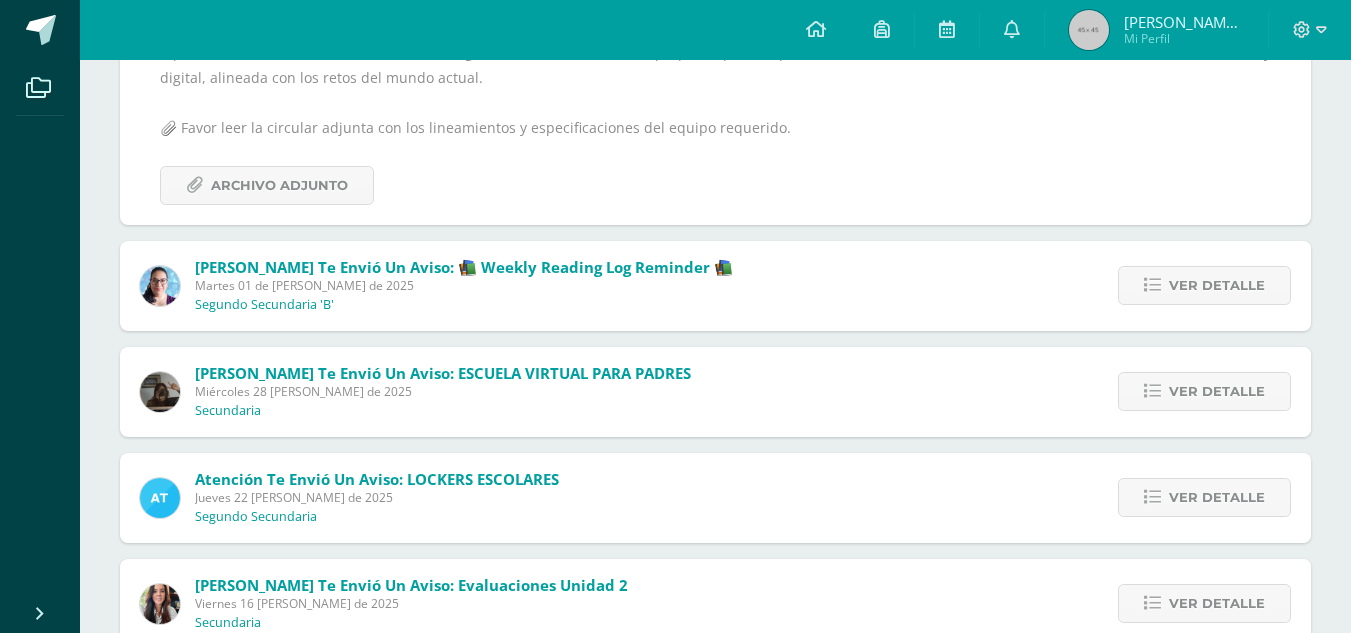 click on "Silvia Bonilla te envió un aviso: 📚 Weekly Reading Log Reminder 📚
Martes 01 de Julio de 2025
Segundo Secundaria 'B' Ver detalle
Dear Students, This is a reminder that every Monday, you are expected to turn in your Reading Log. Please make sure your entry is complete, signed, and follows this format: ✏️ What to Include: Book Title Pages Read Time Read (Example: 20 minutes) Personal Reflection using at least one of these prompts: I wonder… I was reminded of… I am surprised that… I realized… If I were… (Optional but encouraged): Include new vocabulary you discovered or something new you learned from your reading. ✅ This helps you become a better reader, thinker, and writer. 📅 Remember to bring it every Monday and make sure your parents sign it. Let’s keep reading and reflecting! 📖💡
Archivo Adjunto" at bounding box center [715, 286] 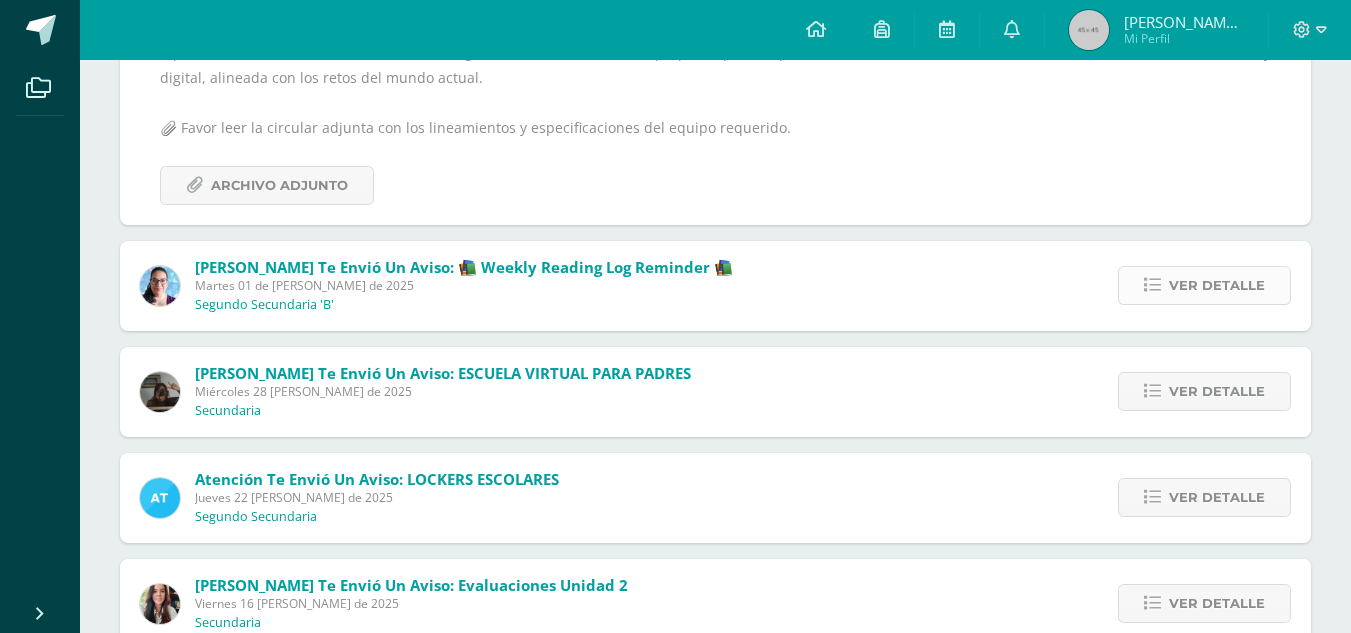 click on "Ver detalle" at bounding box center [1217, 285] 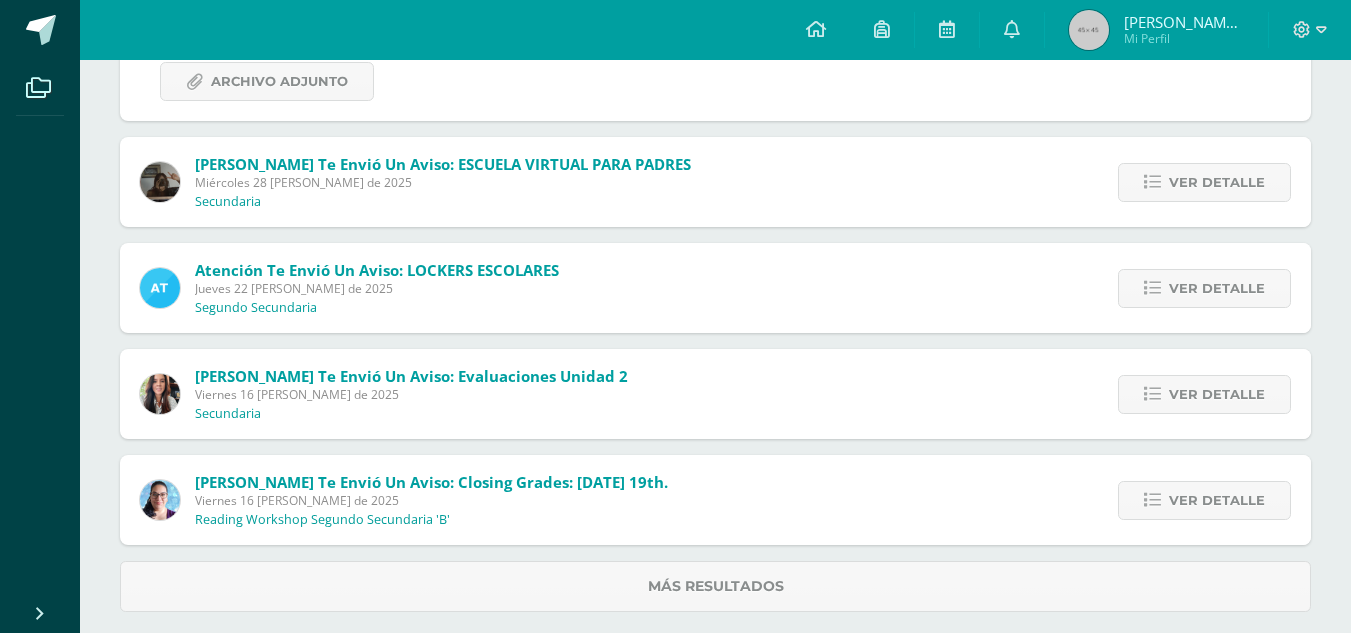 scroll, scrollTop: 1140, scrollLeft: 0, axis: vertical 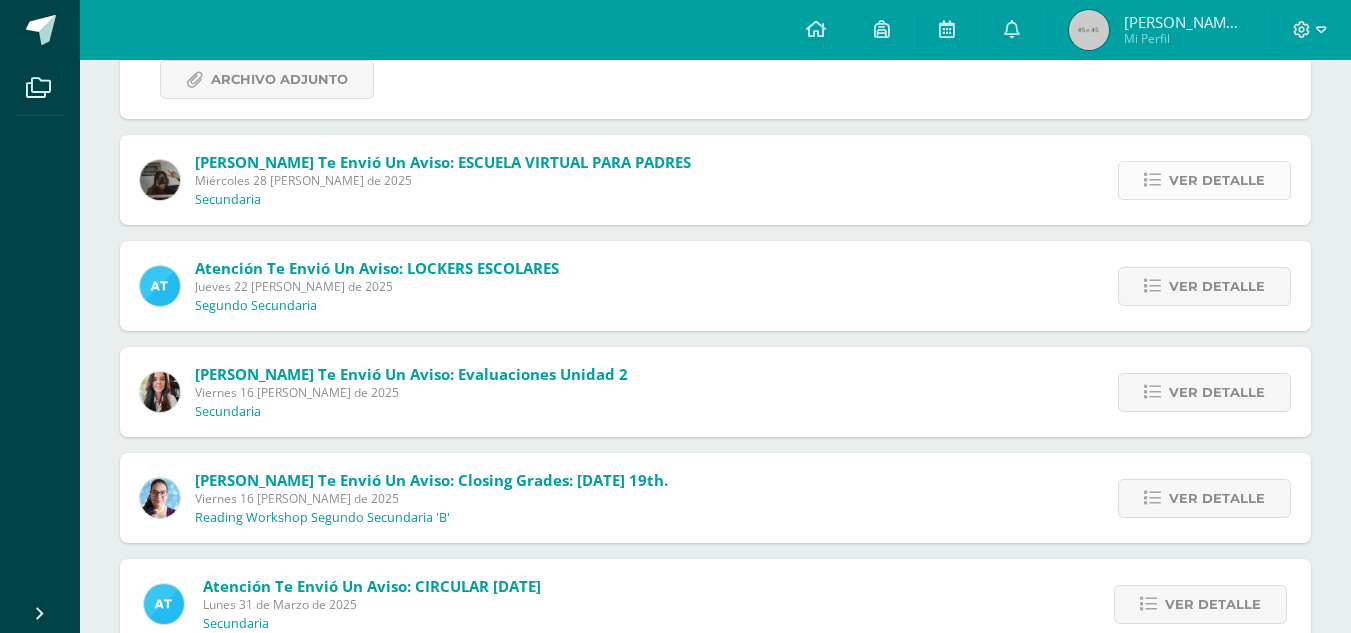 click on "Ver detalle" at bounding box center (1217, 180) 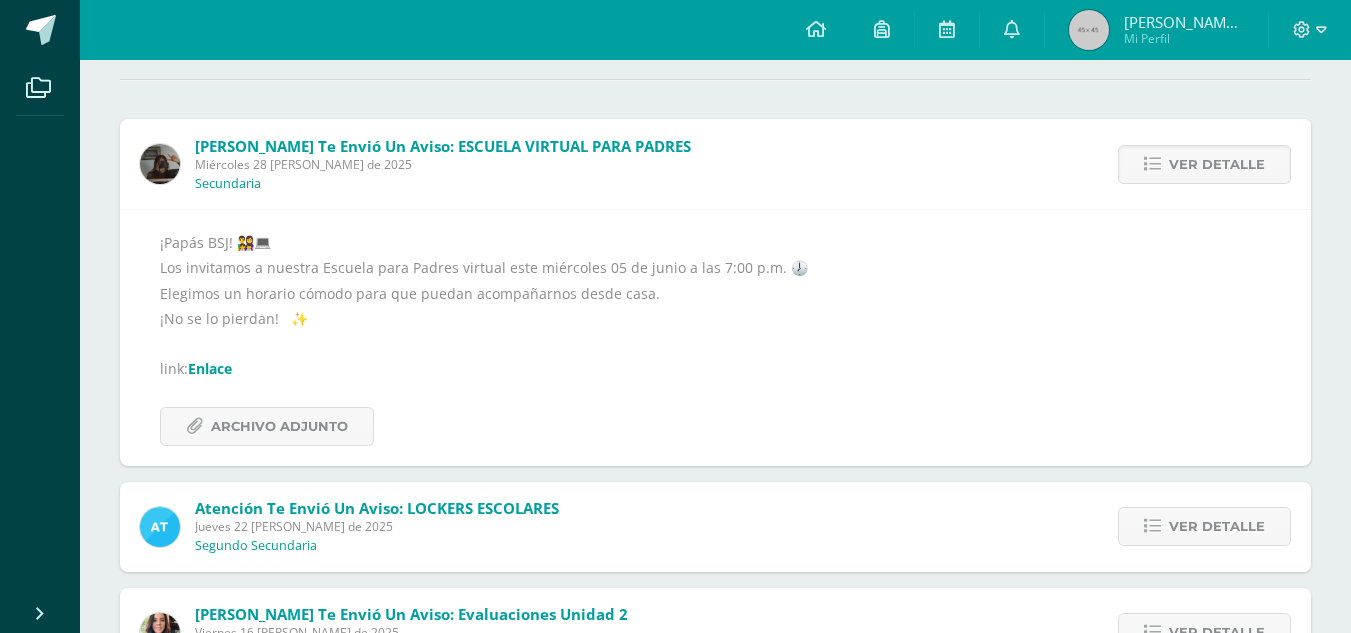 scroll, scrollTop: 0, scrollLeft: 0, axis: both 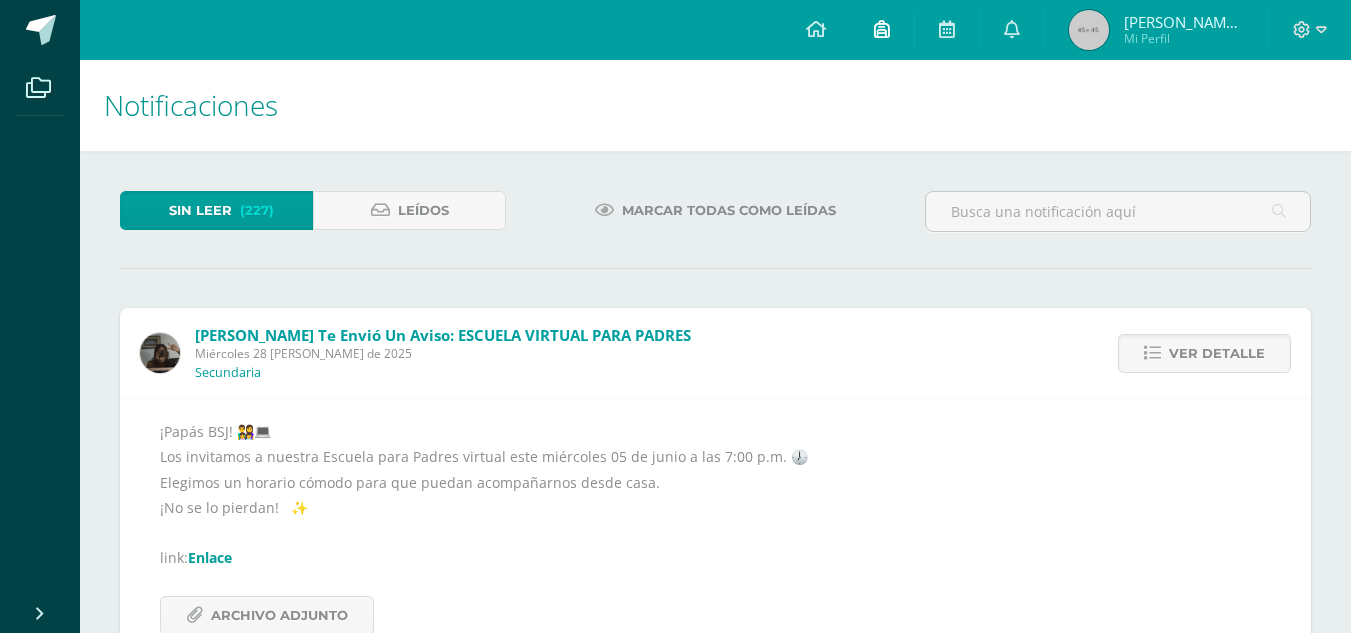 click at bounding box center [882, 29] 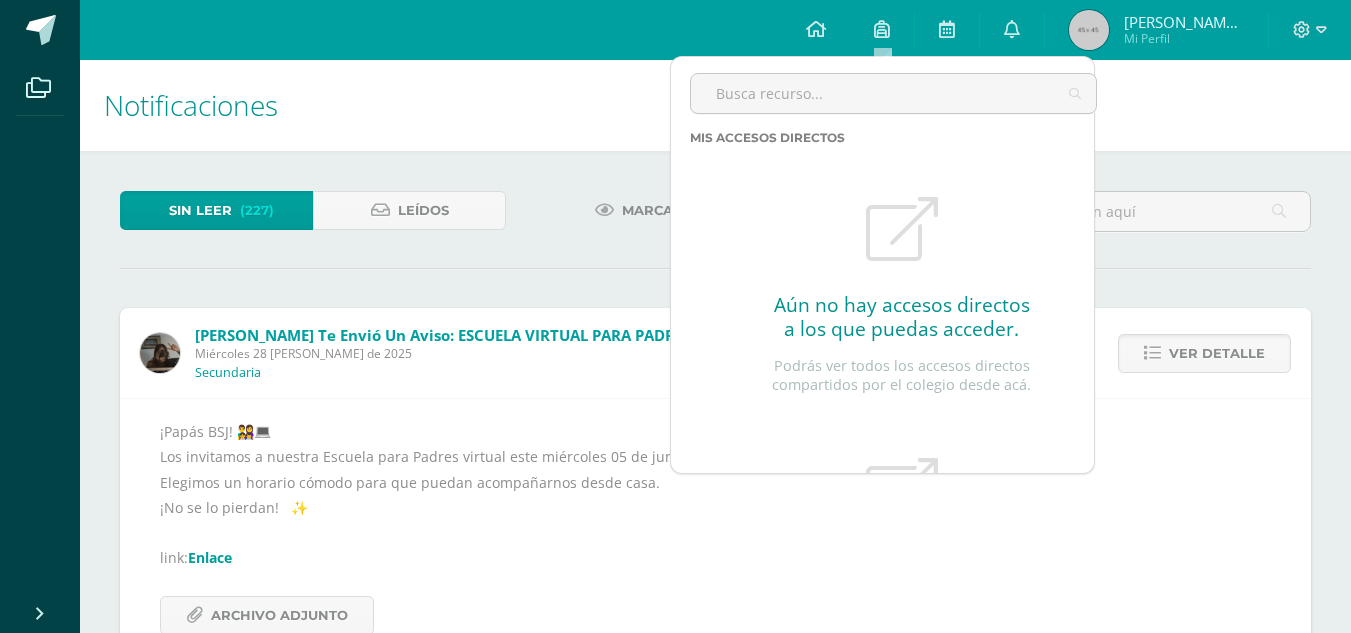 click on "(227)" at bounding box center (257, 210) 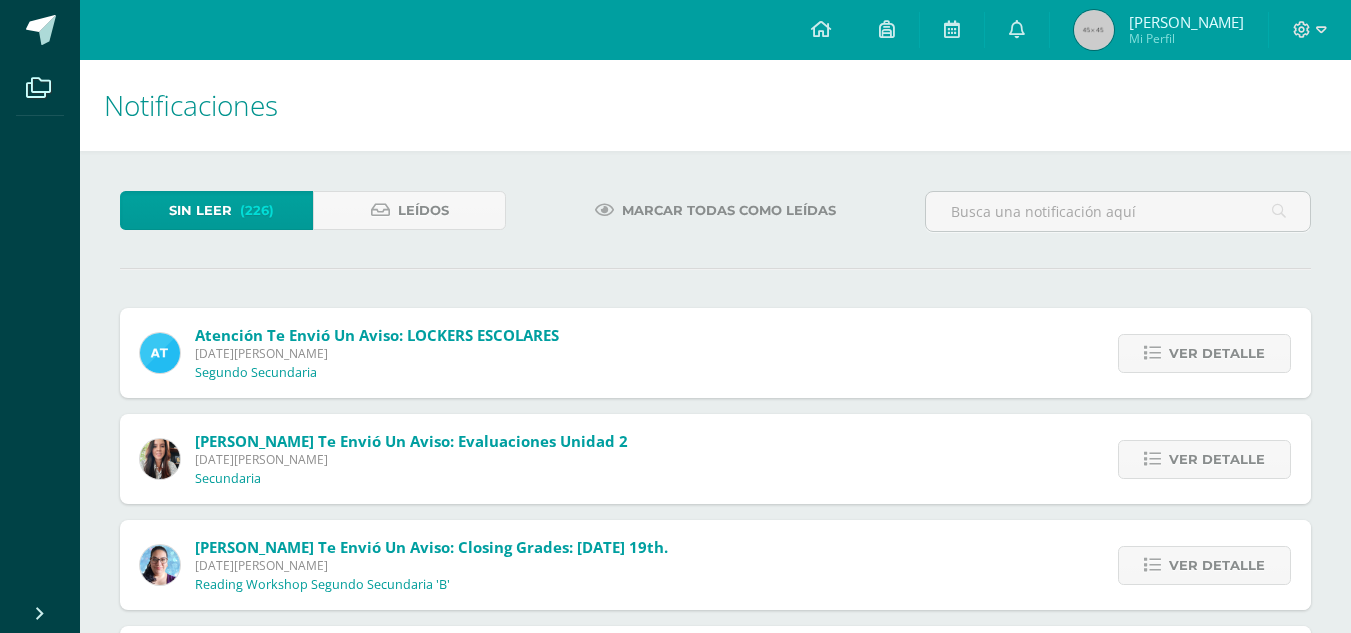 scroll, scrollTop: 0, scrollLeft: 0, axis: both 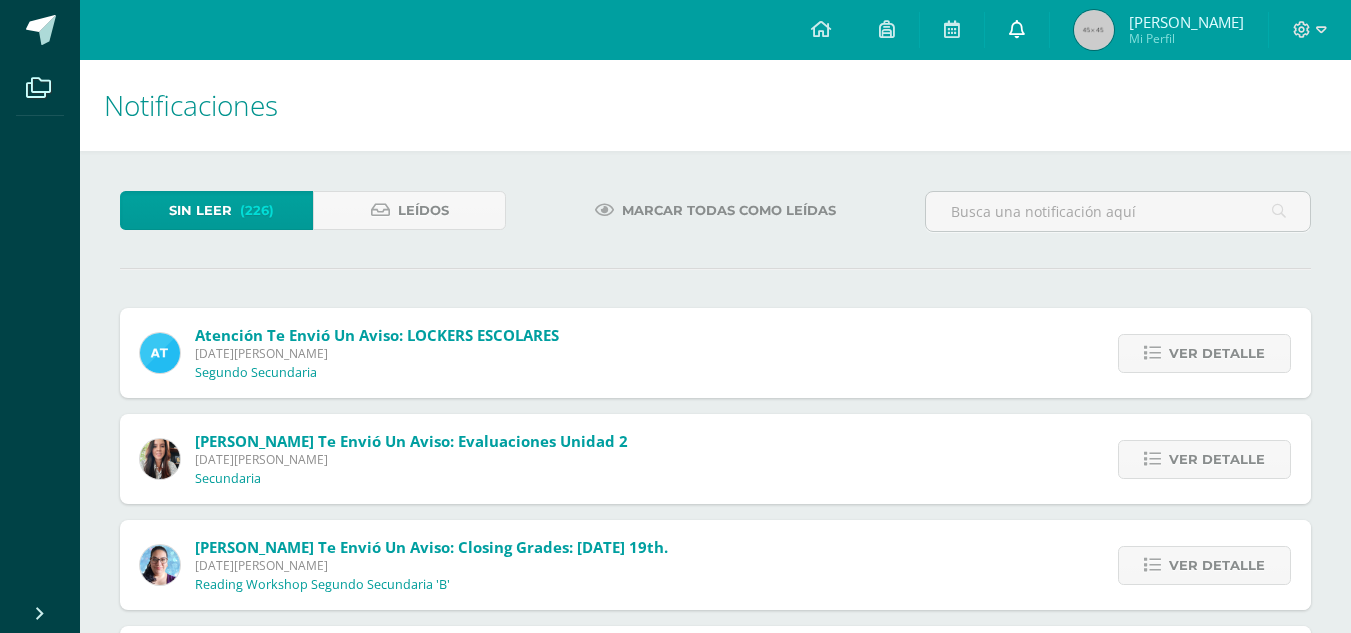 click at bounding box center [1017, 29] 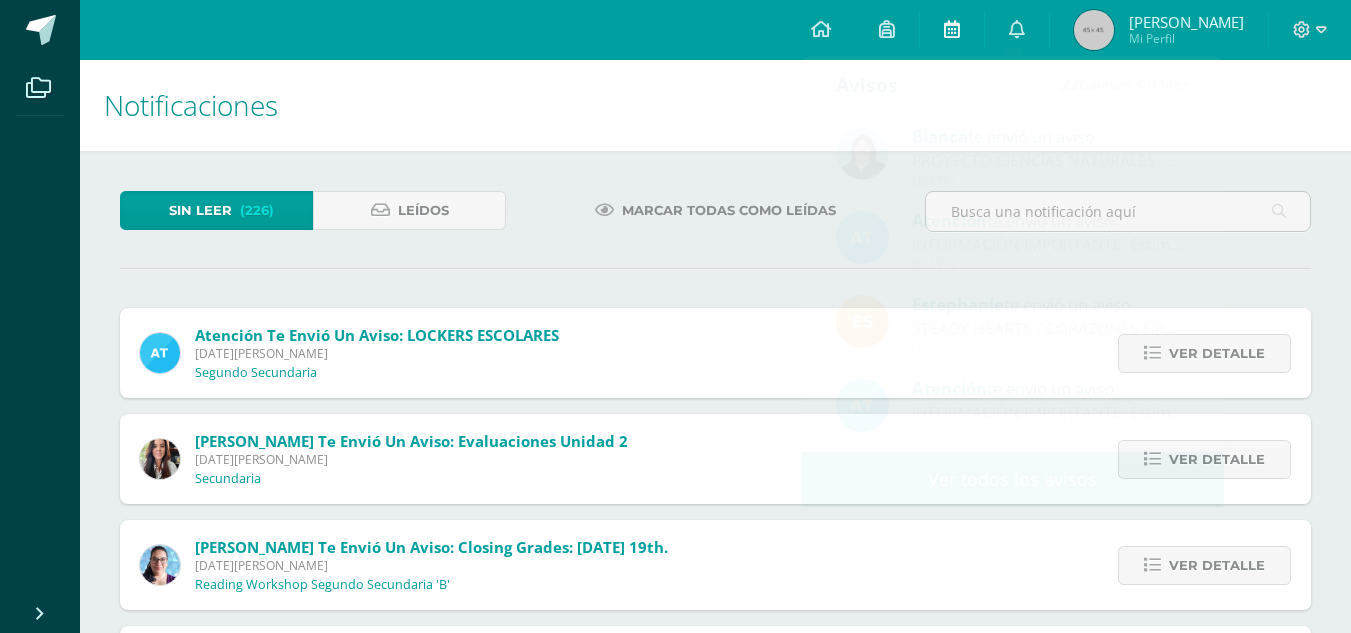 click at bounding box center [952, 29] 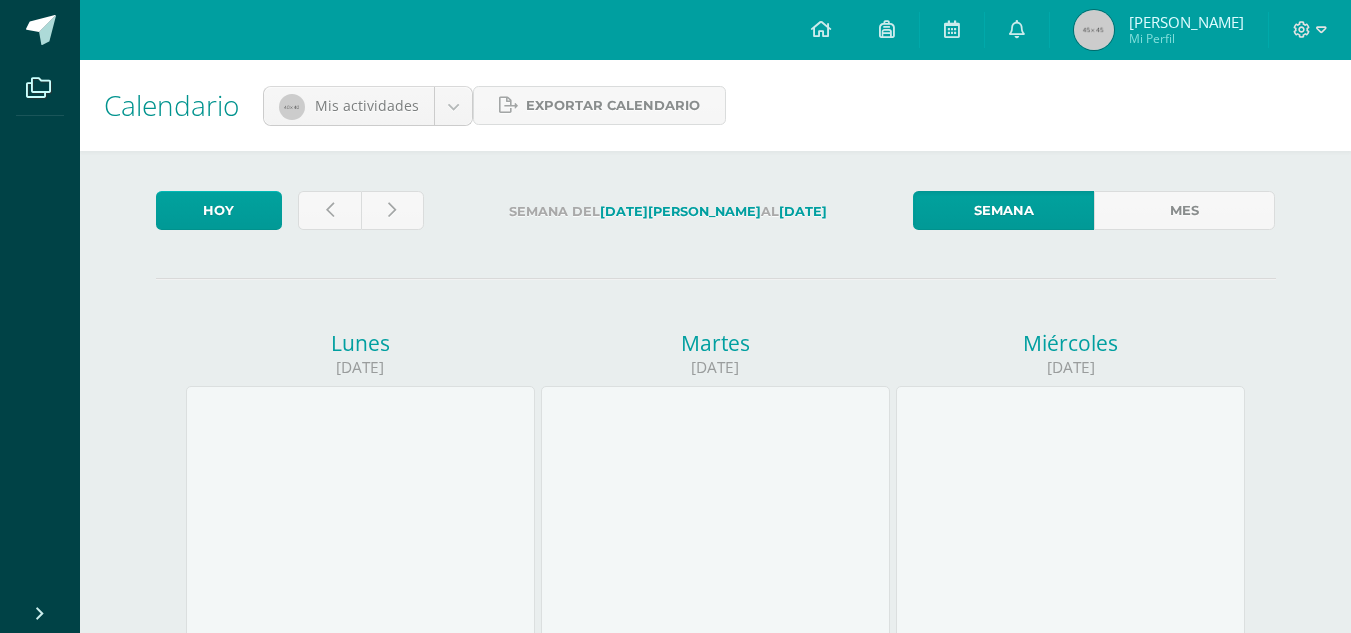 scroll, scrollTop: 0, scrollLeft: 0, axis: both 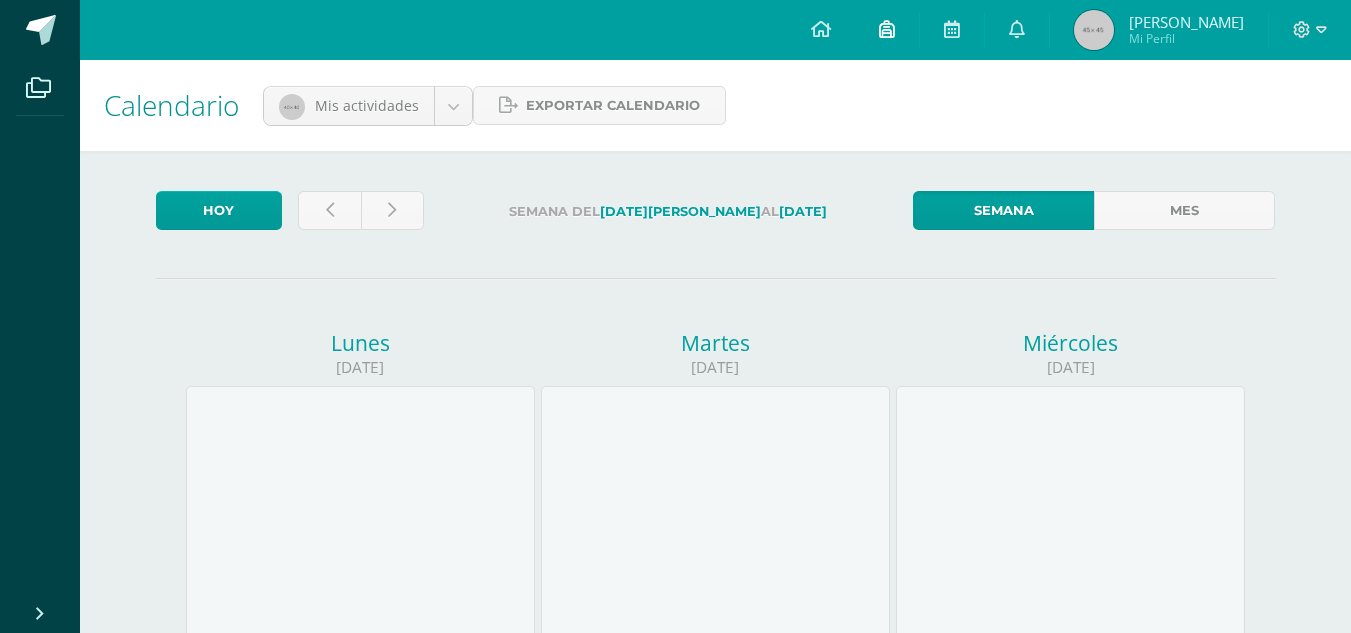 click at bounding box center (887, 29) 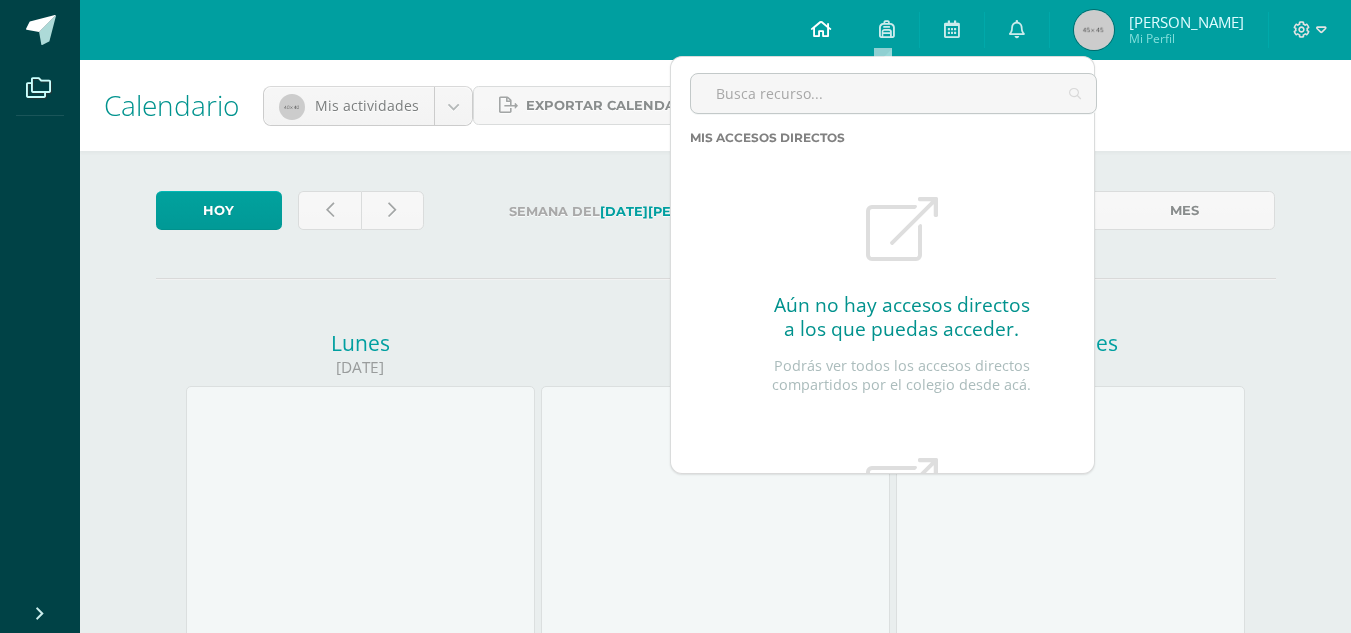 click at bounding box center (821, 30) 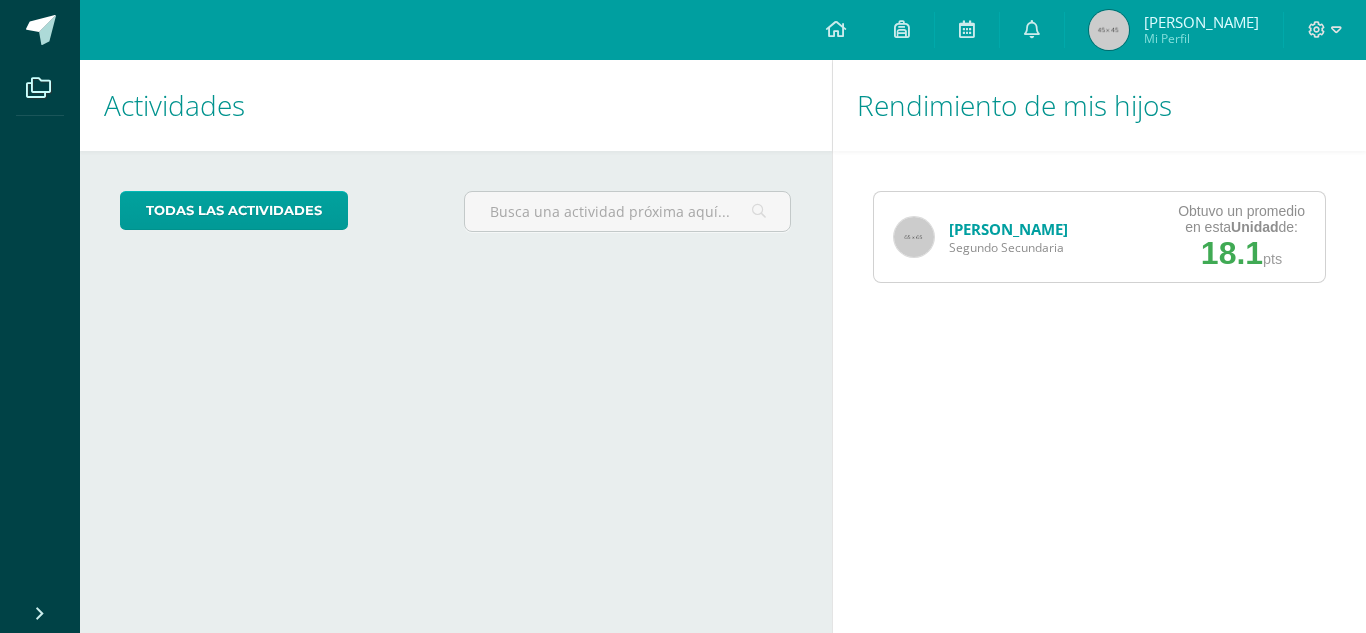 scroll, scrollTop: 0, scrollLeft: 0, axis: both 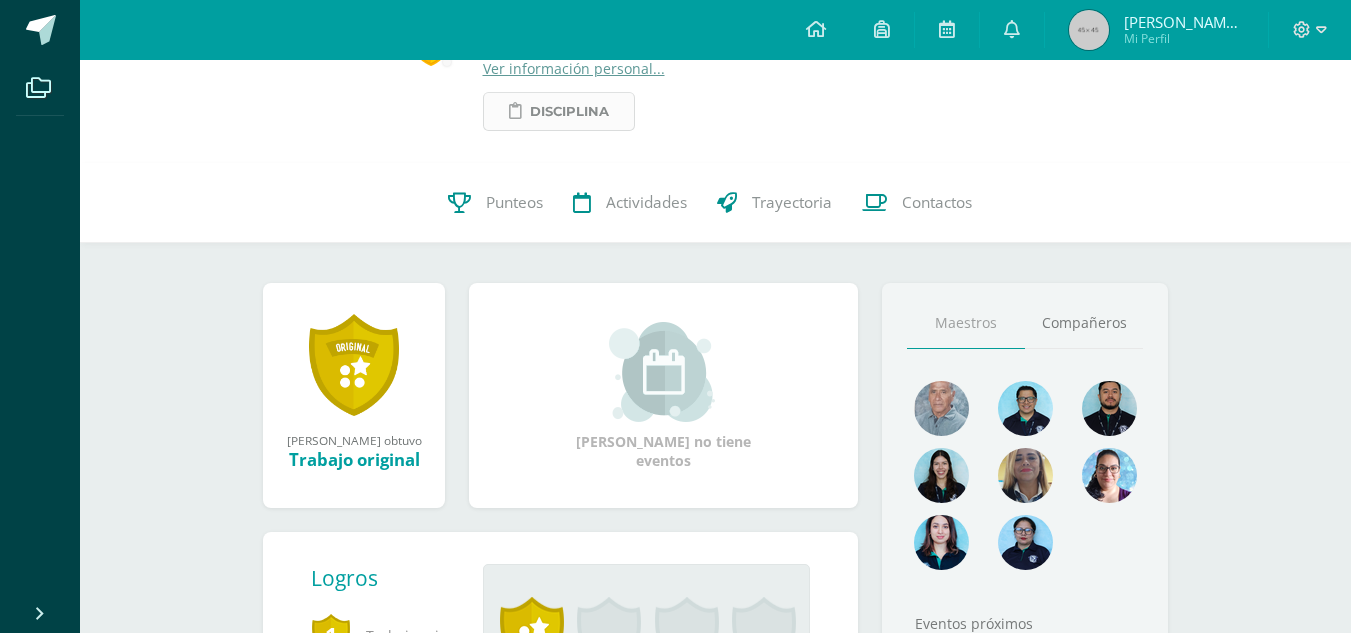 click on "Disciplina" at bounding box center (569, 111) 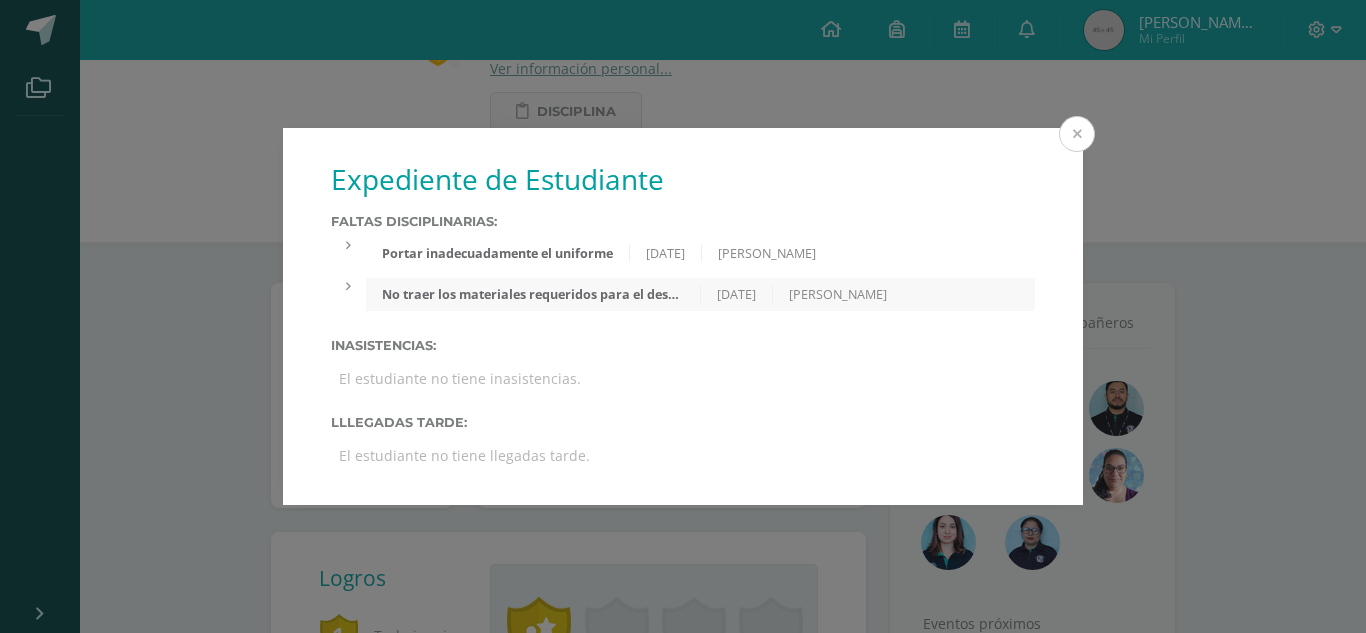 click at bounding box center [1077, 134] 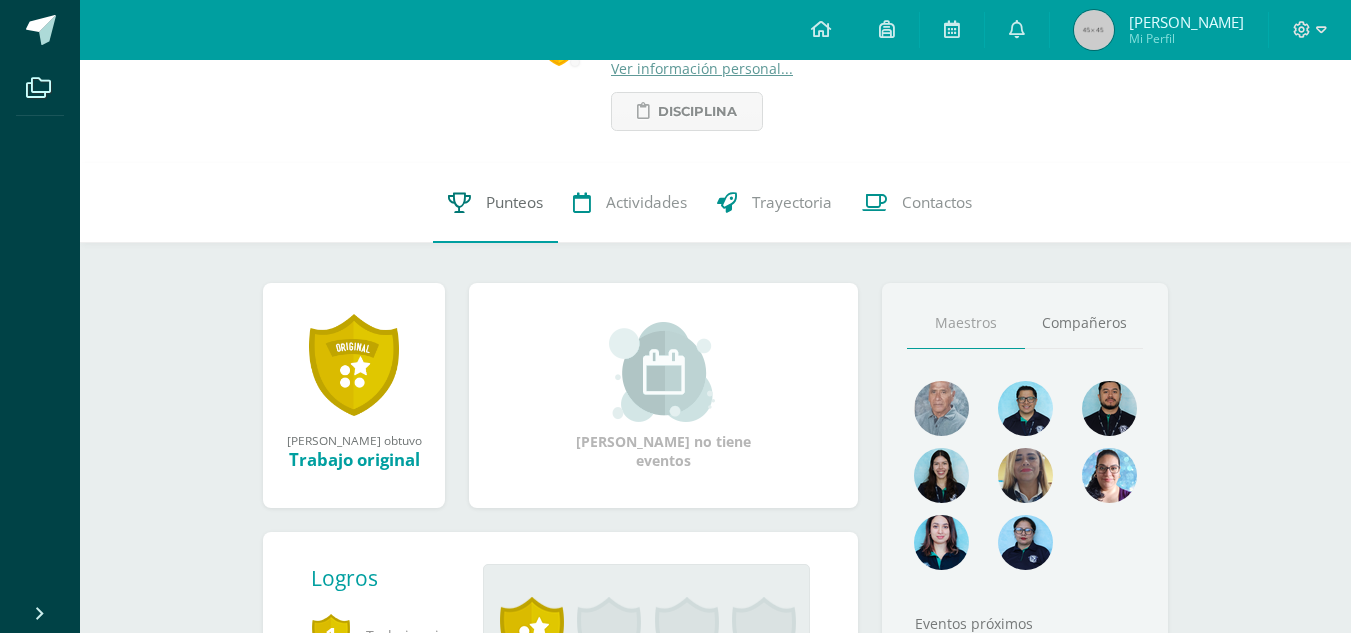 click on "Punteos" at bounding box center [514, 202] 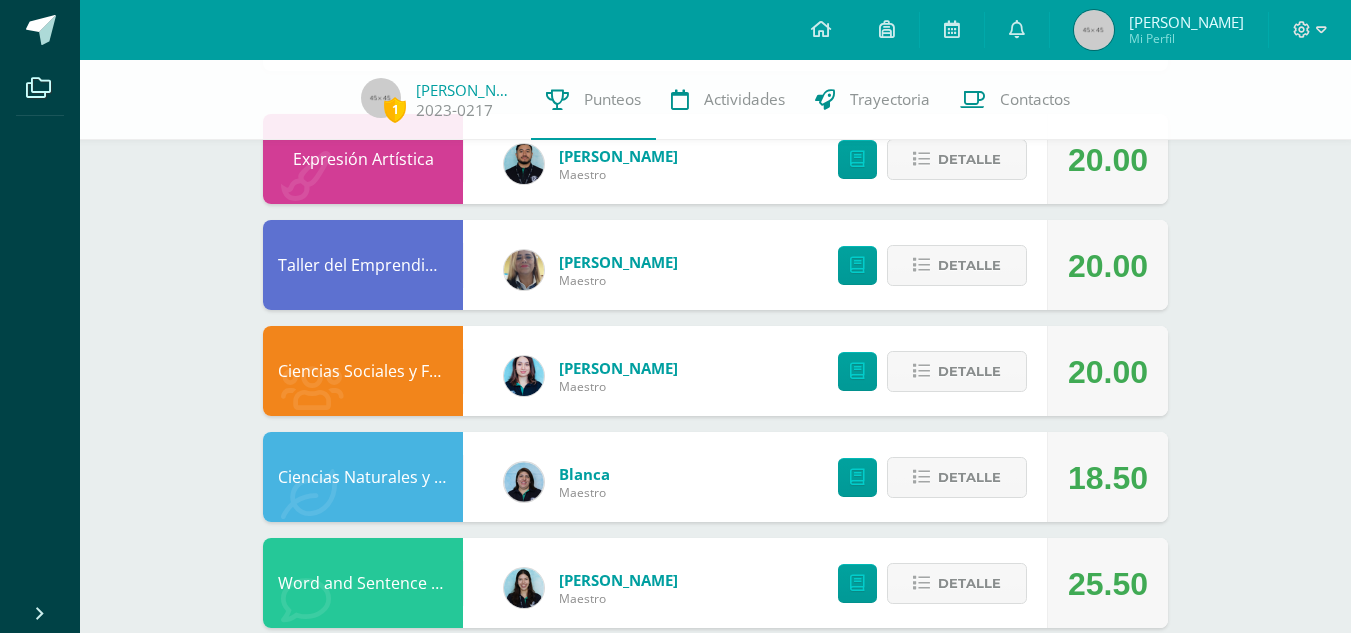 scroll, scrollTop: 500, scrollLeft: 0, axis: vertical 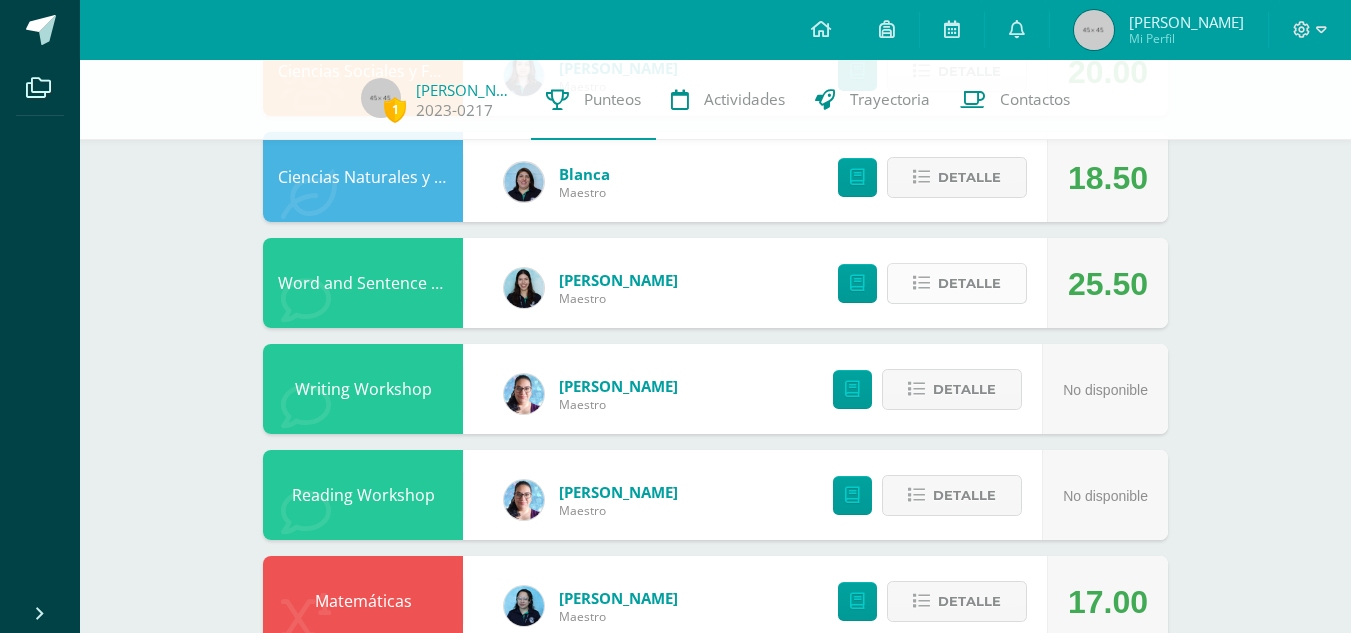 click on "Detalle" at bounding box center [969, 283] 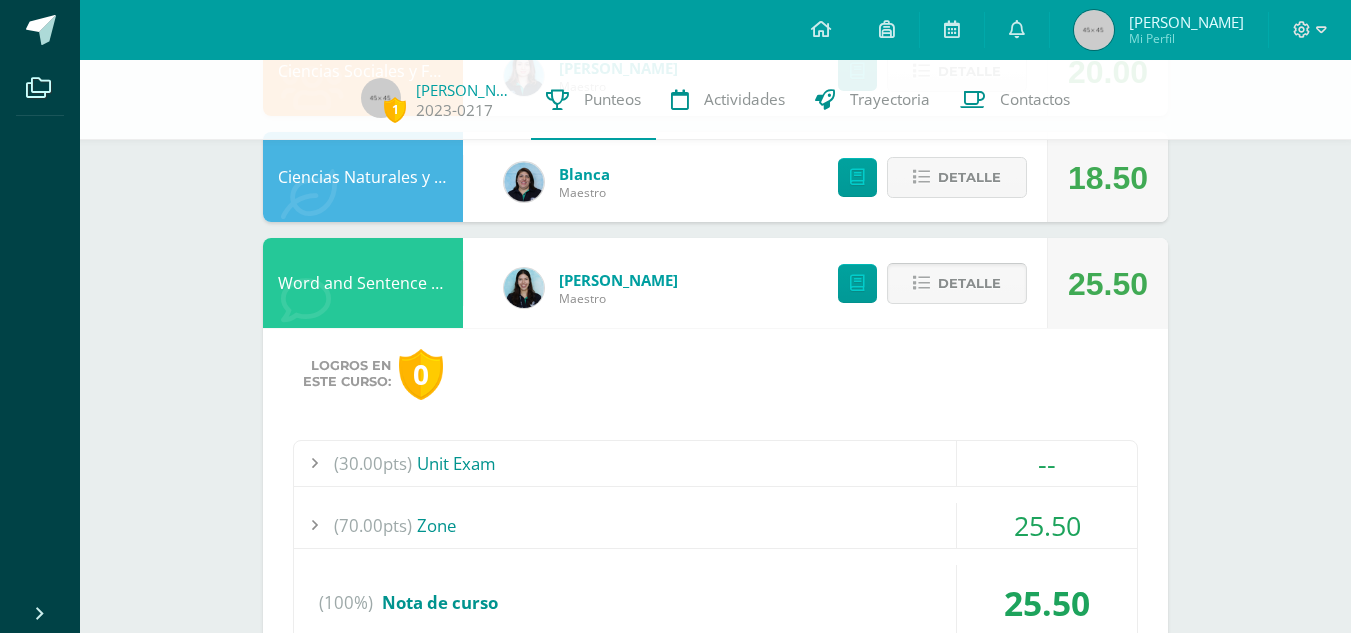 scroll, scrollTop: 600, scrollLeft: 0, axis: vertical 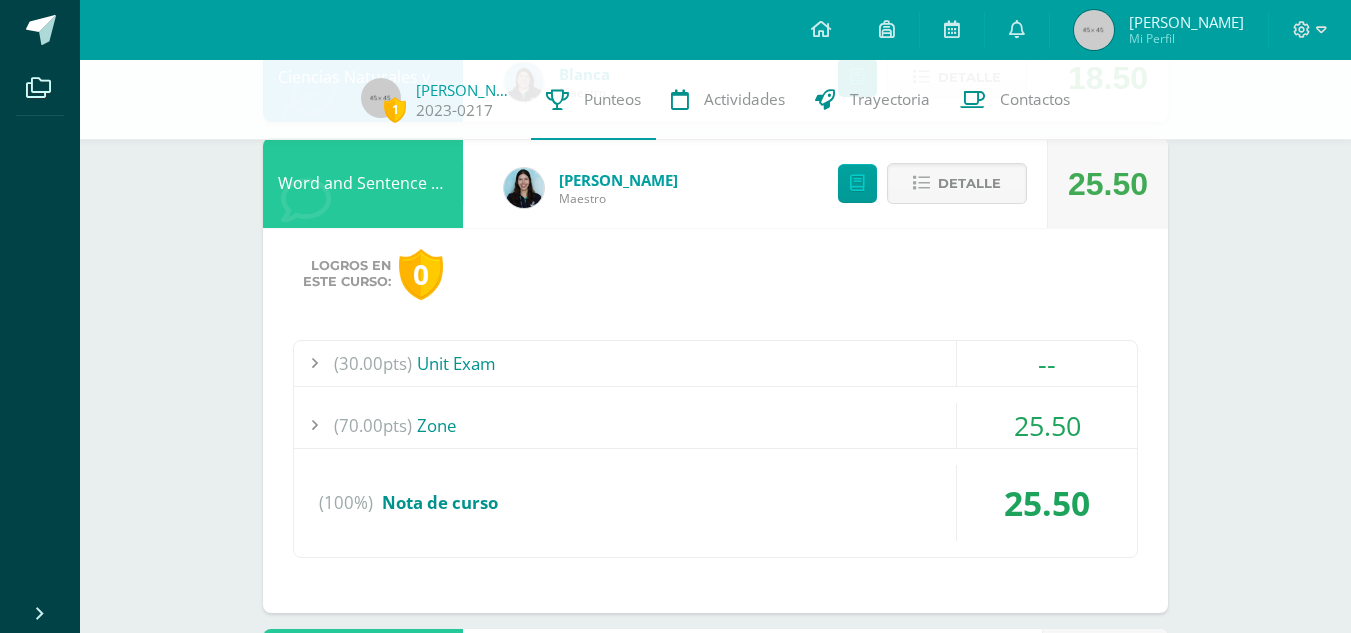 click on "(70.00pts)
Zone" at bounding box center (715, 425) 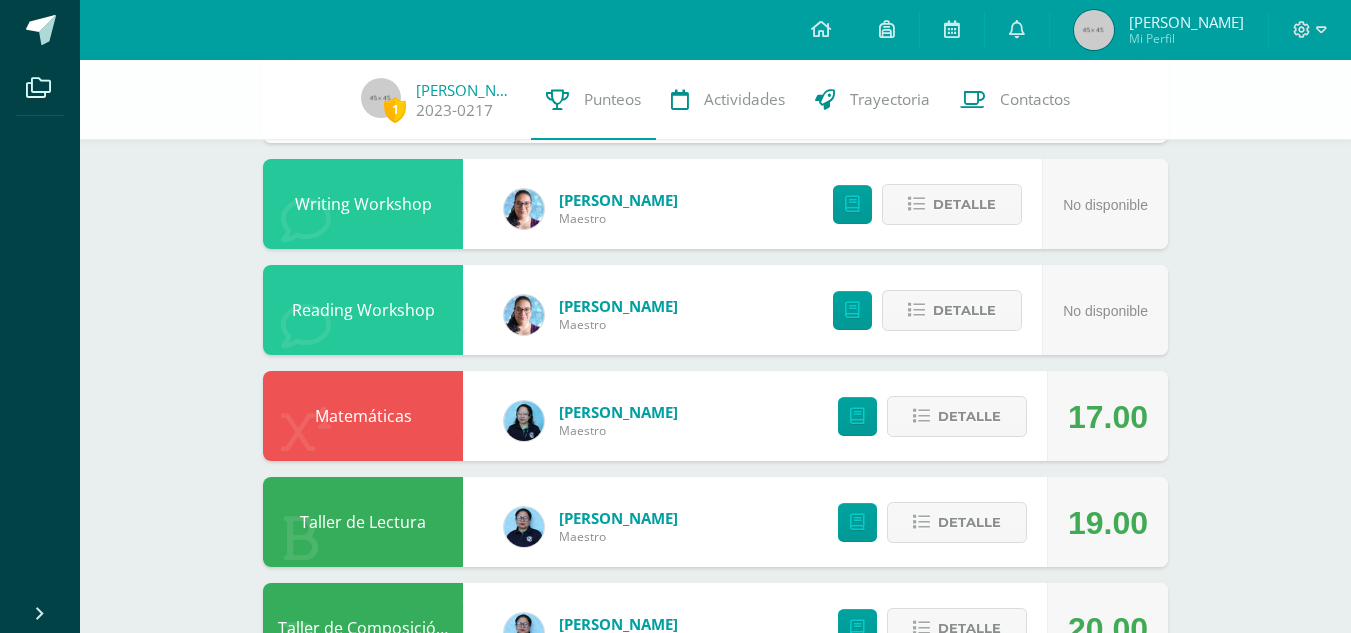 scroll, scrollTop: 1600, scrollLeft: 0, axis: vertical 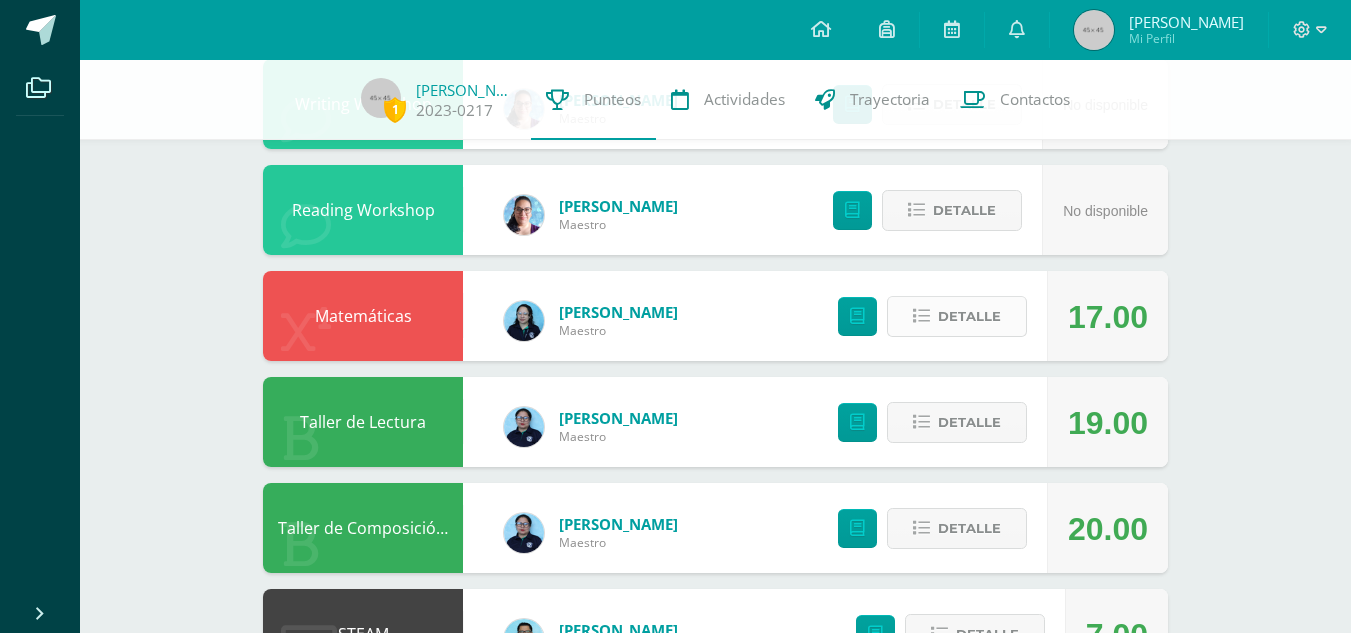 click on "Detalle" at bounding box center [969, 316] 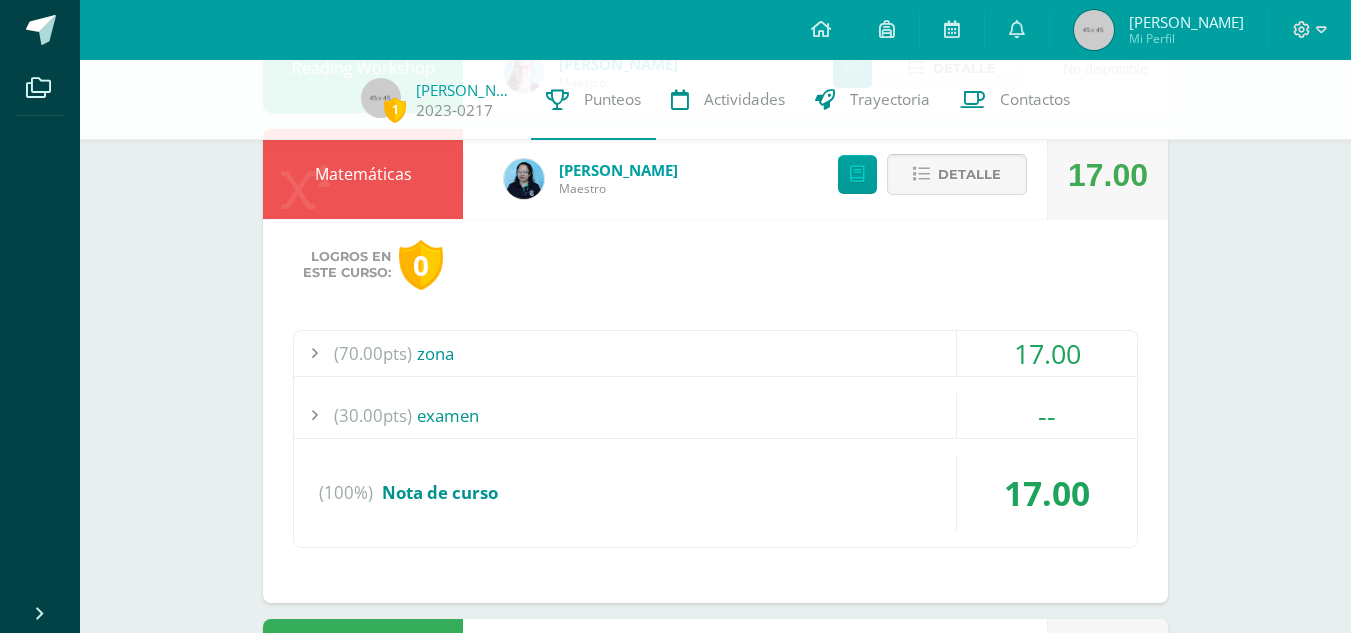 scroll, scrollTop: 1900, scrollLeft: 0, axis: vertical 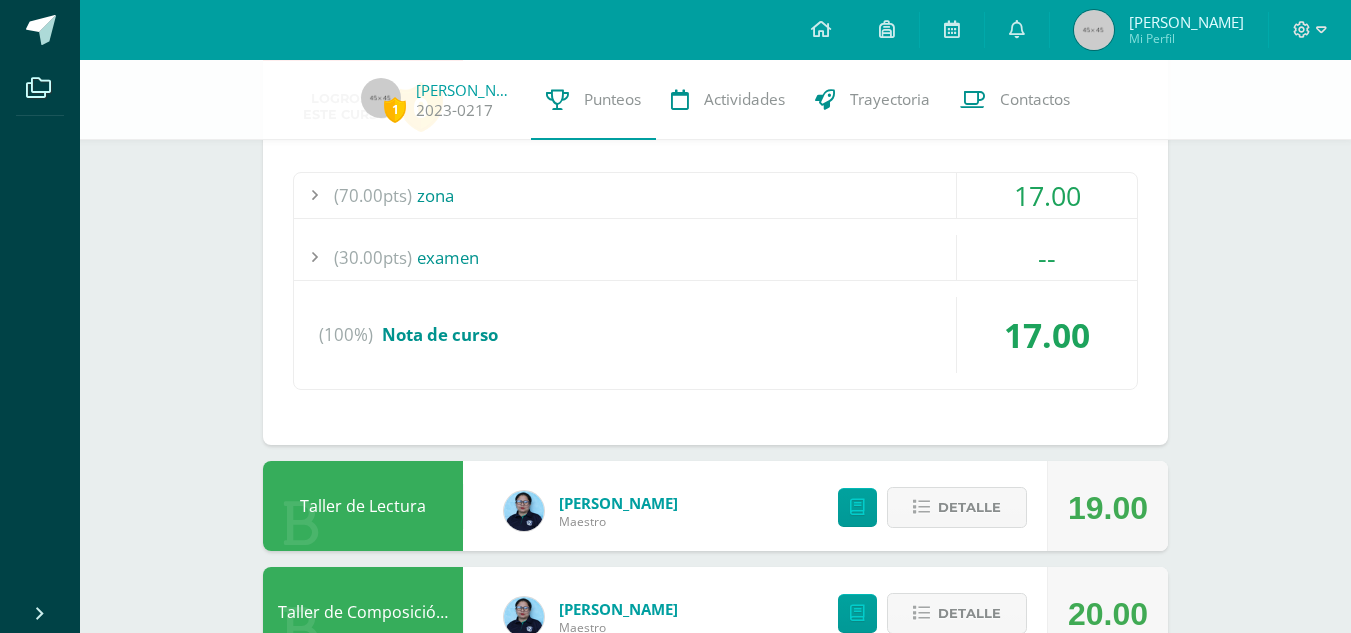 click on "(70.00pts)
zona" at bounding box center (715, 195) 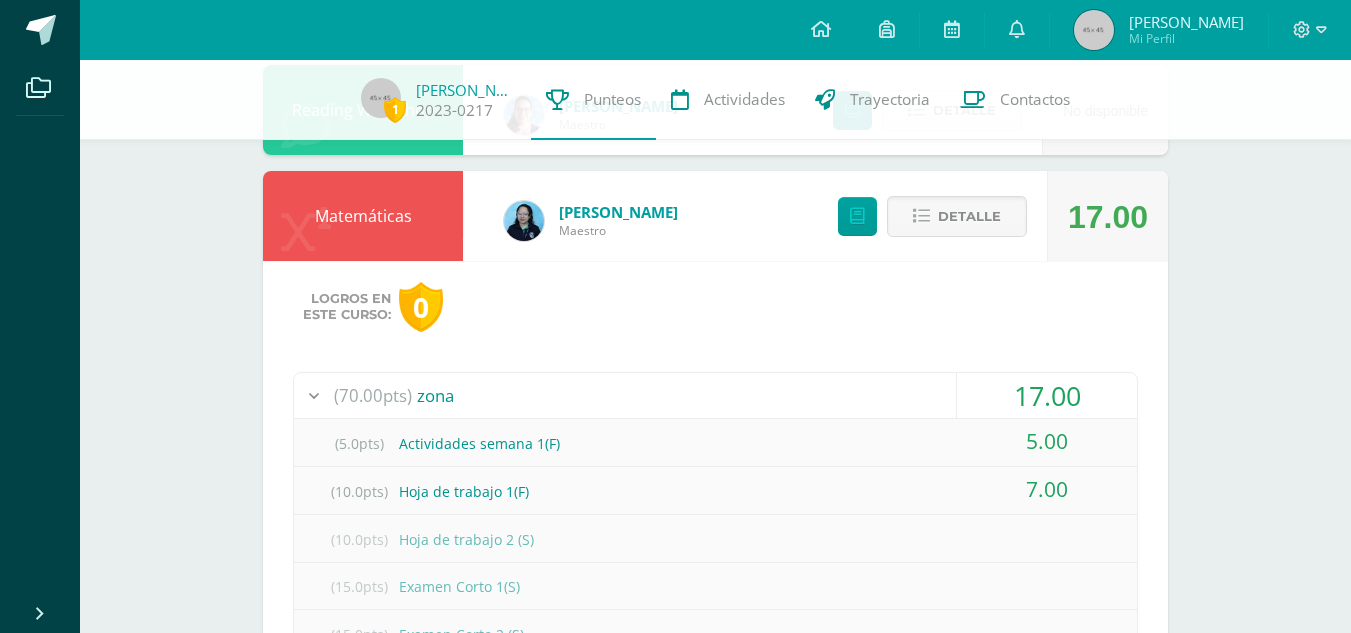 scroll, scrollTop: 1170, scrollLeft: 0, axis: vertical 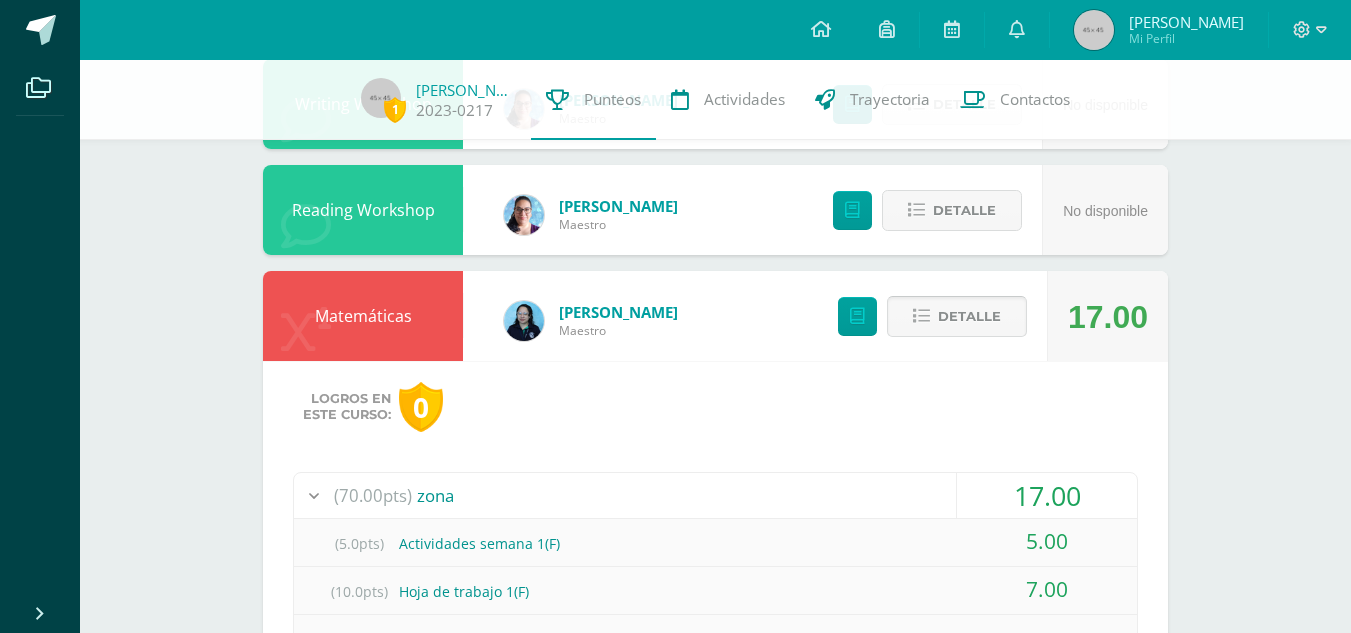 click at bounding box center [921, 316] 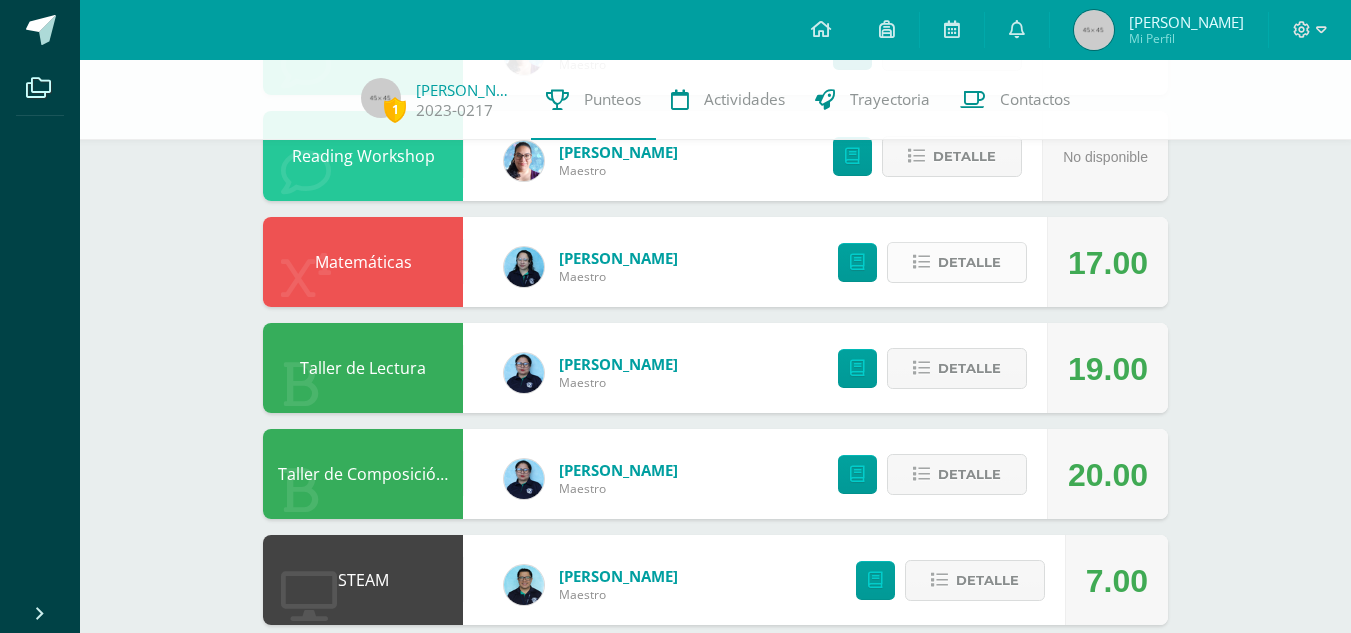 scroll, scrollTop: 1270, scrollLeft: 0, axis: vertical 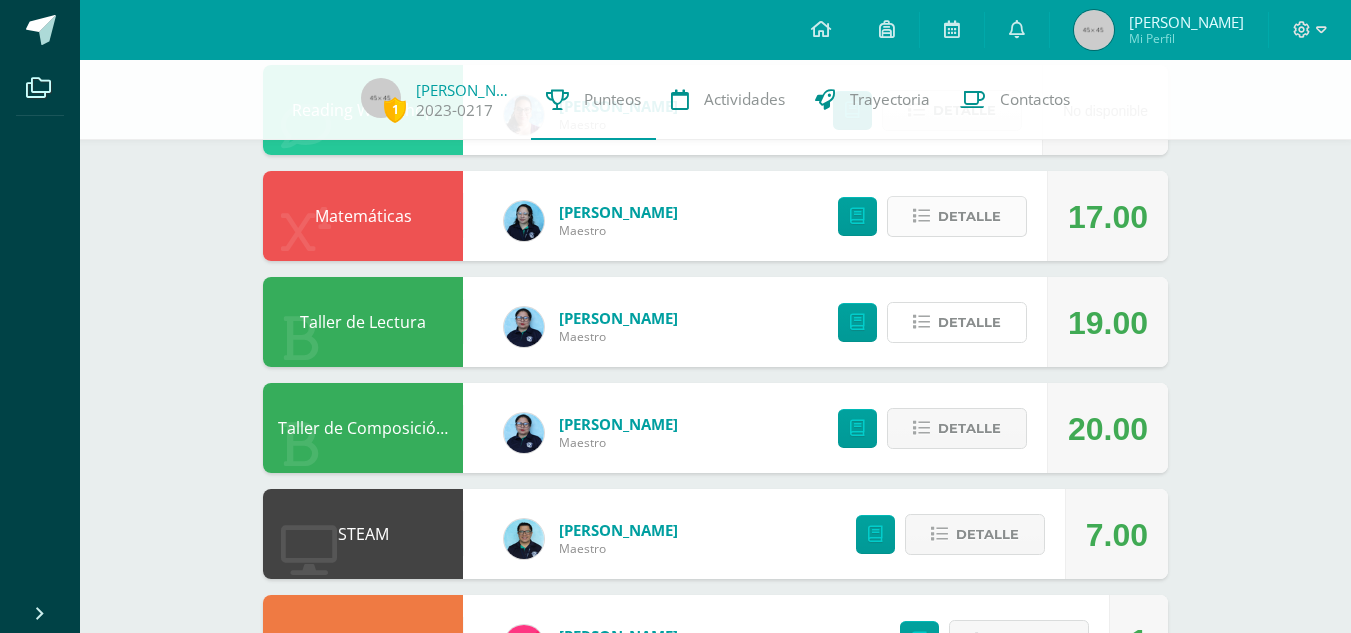 click at bounding box center [921, 322] 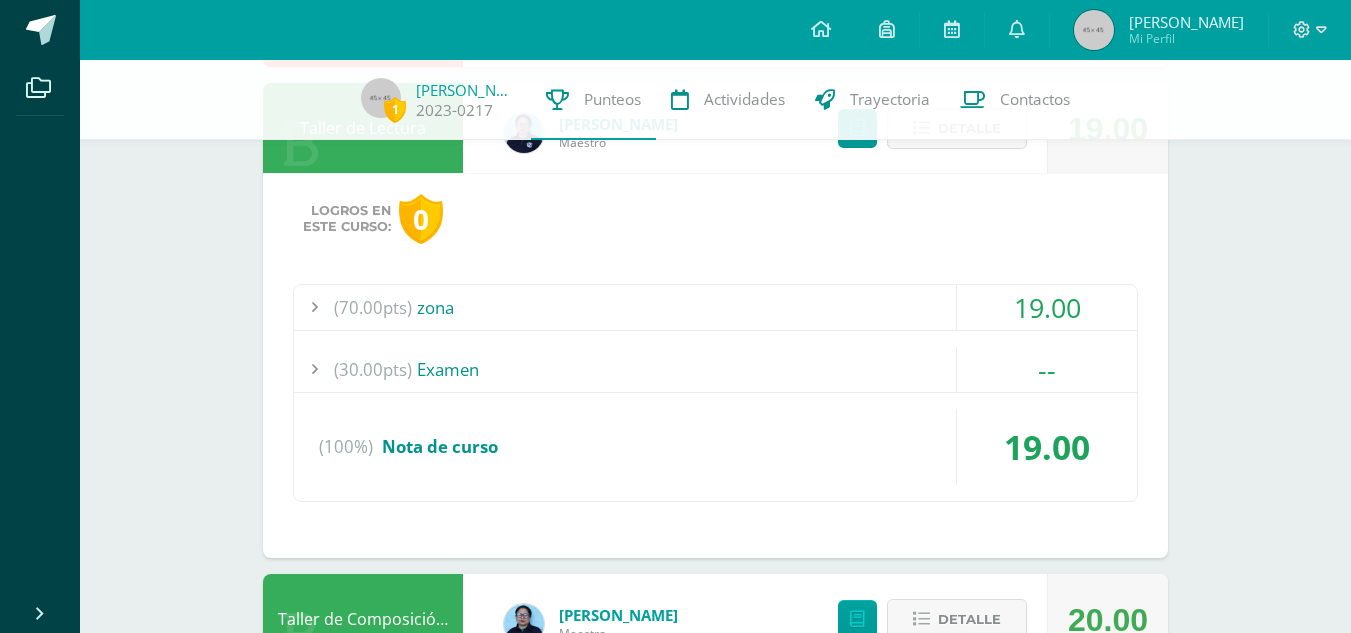scroll, scrollTop: 1470, scrollLeft: 0, axis: vertical 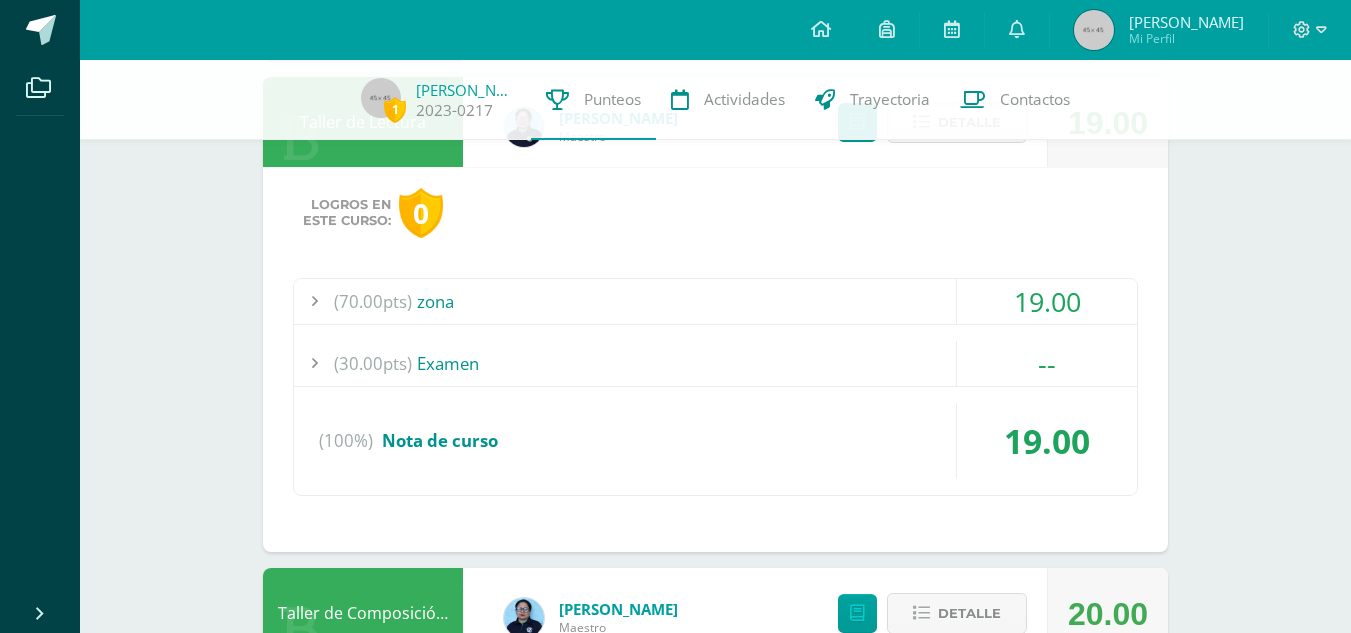 click on "(70.00pts)
zona" at bounding box center [715, 301] 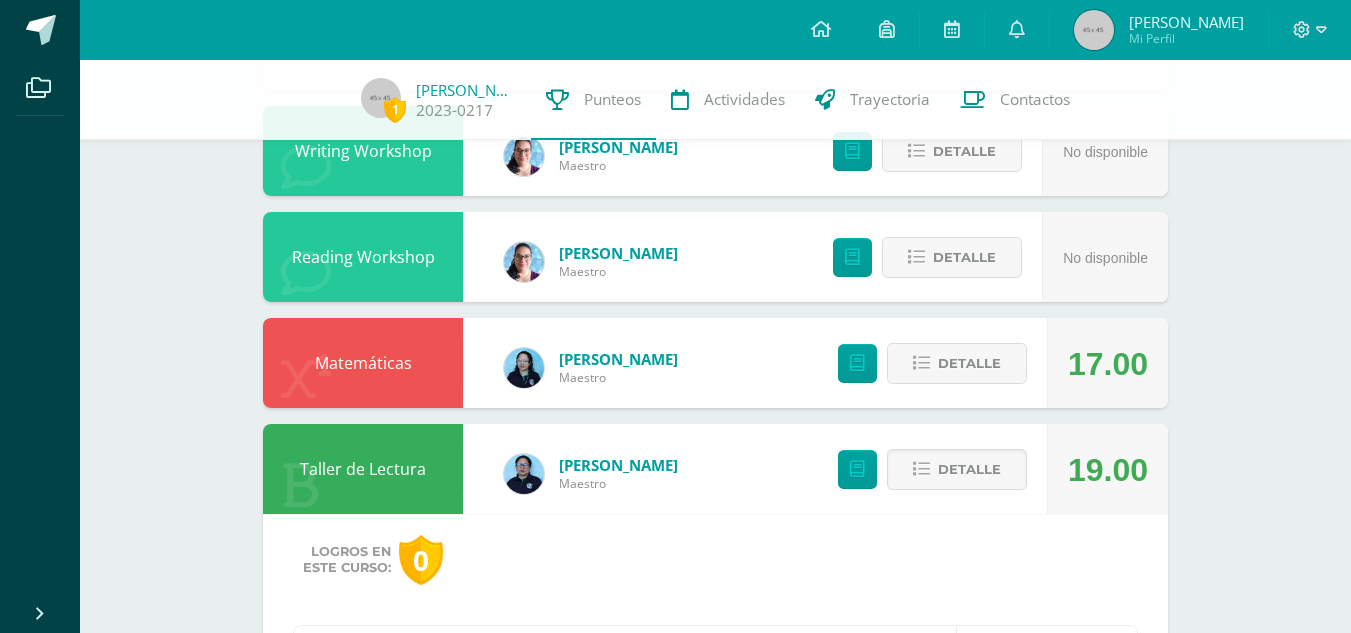 scroll, scrollTop: 1070, scrollLeft: 0, axis: vertical 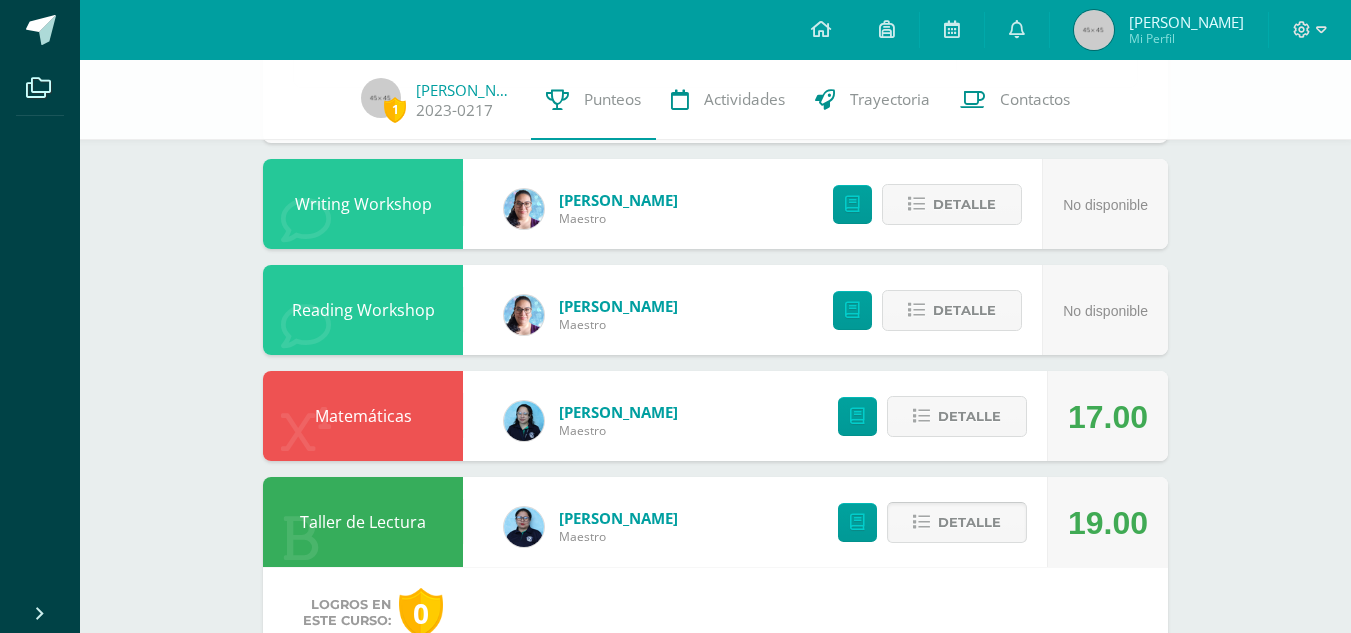 click on "Detalle" at bounding box center (969, 522) 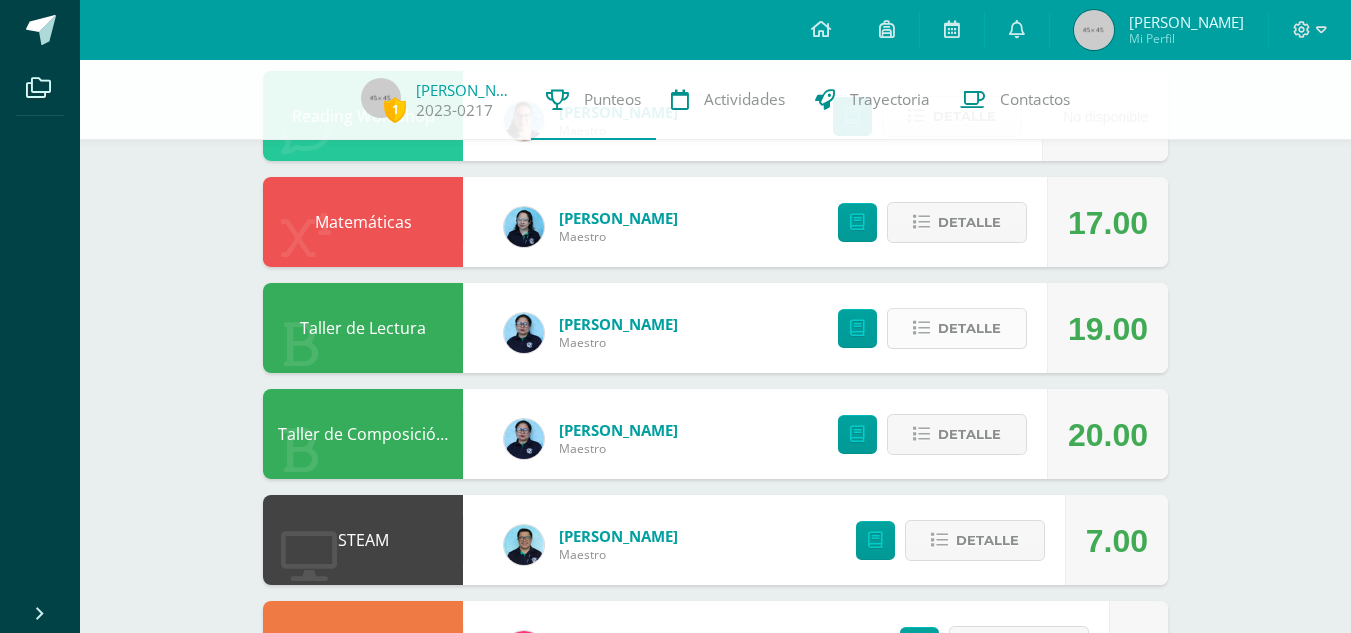 scroll, scrollTop: 1370, scrollLeft: 0, axis: vertical 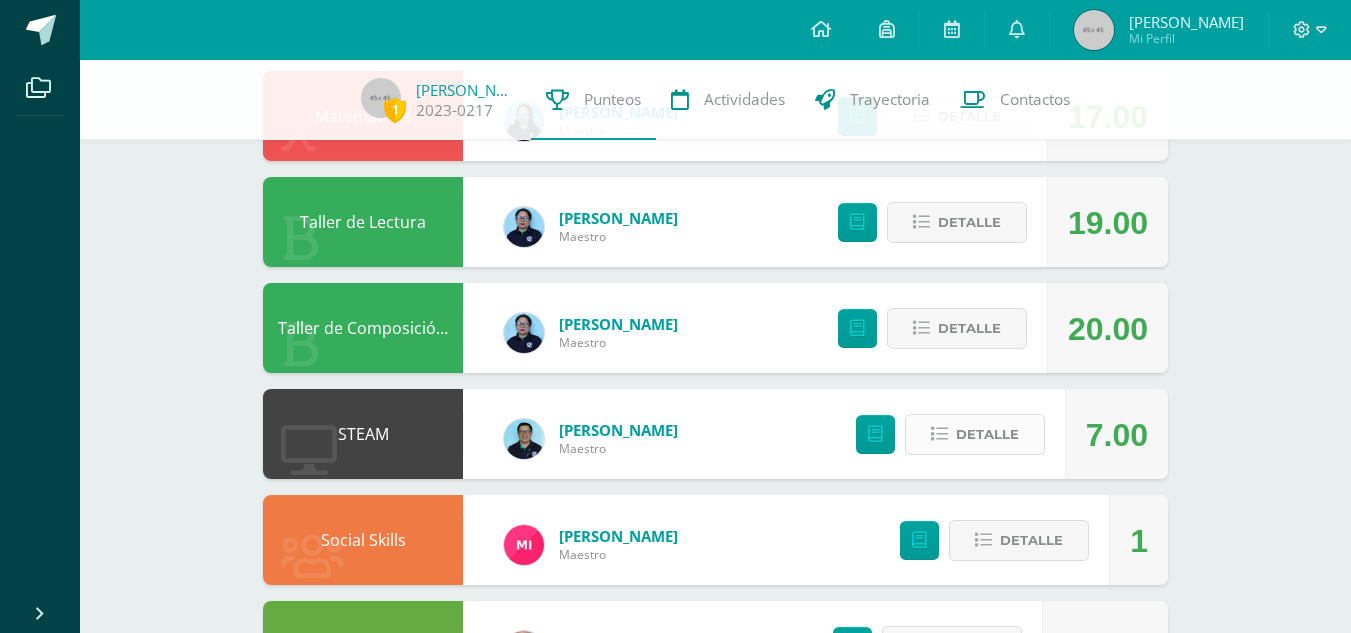 click on "Detalle" at bounding box center (987, 434) 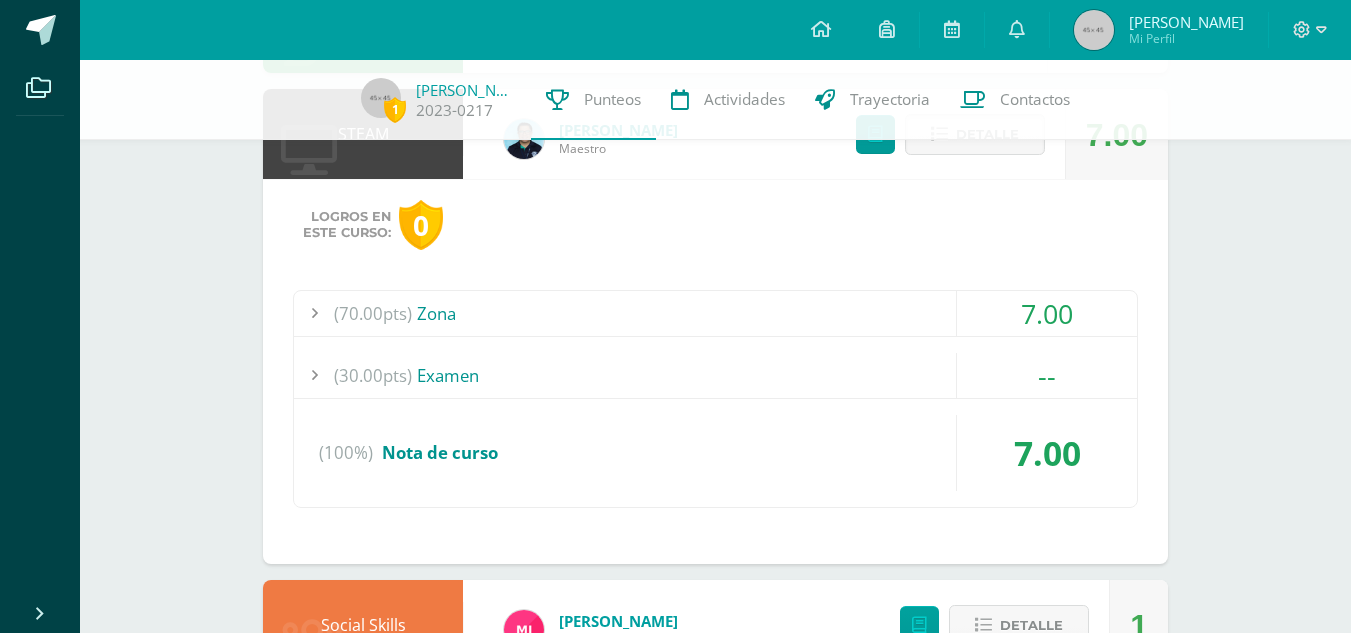 scroll, scrollTop: 1470, scrollLeft: 0, axis: vertical 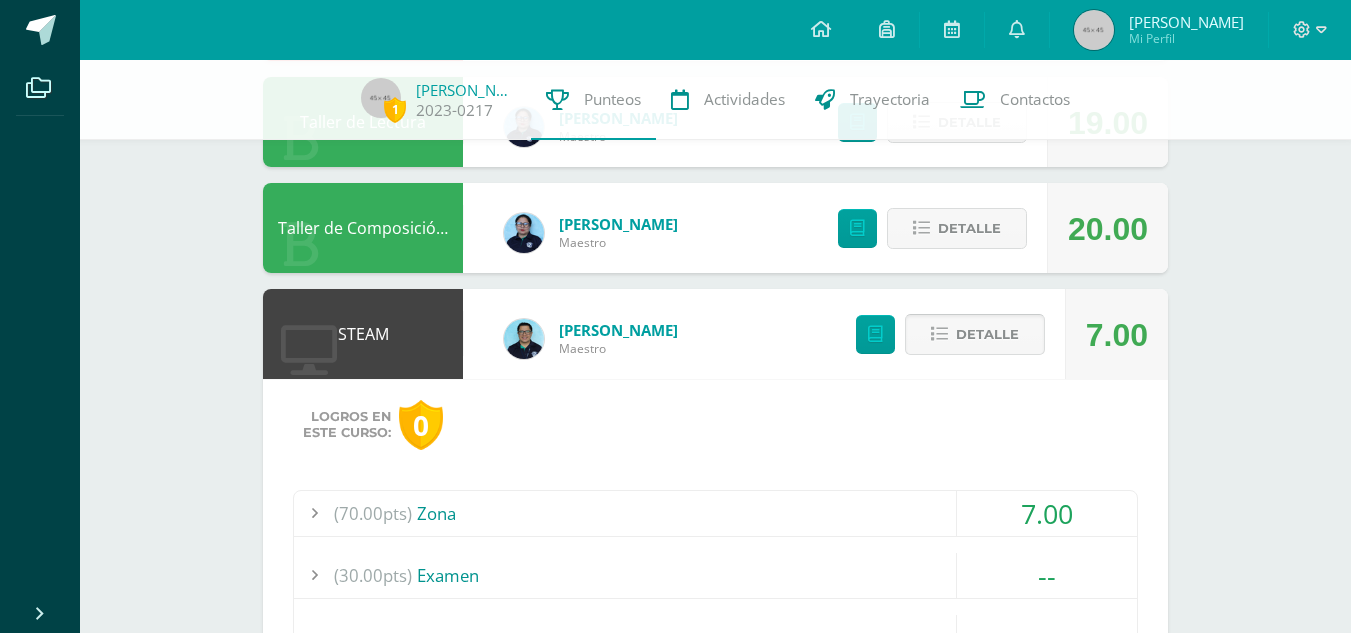 click on "Detalle" at bounding box center [987, 334] 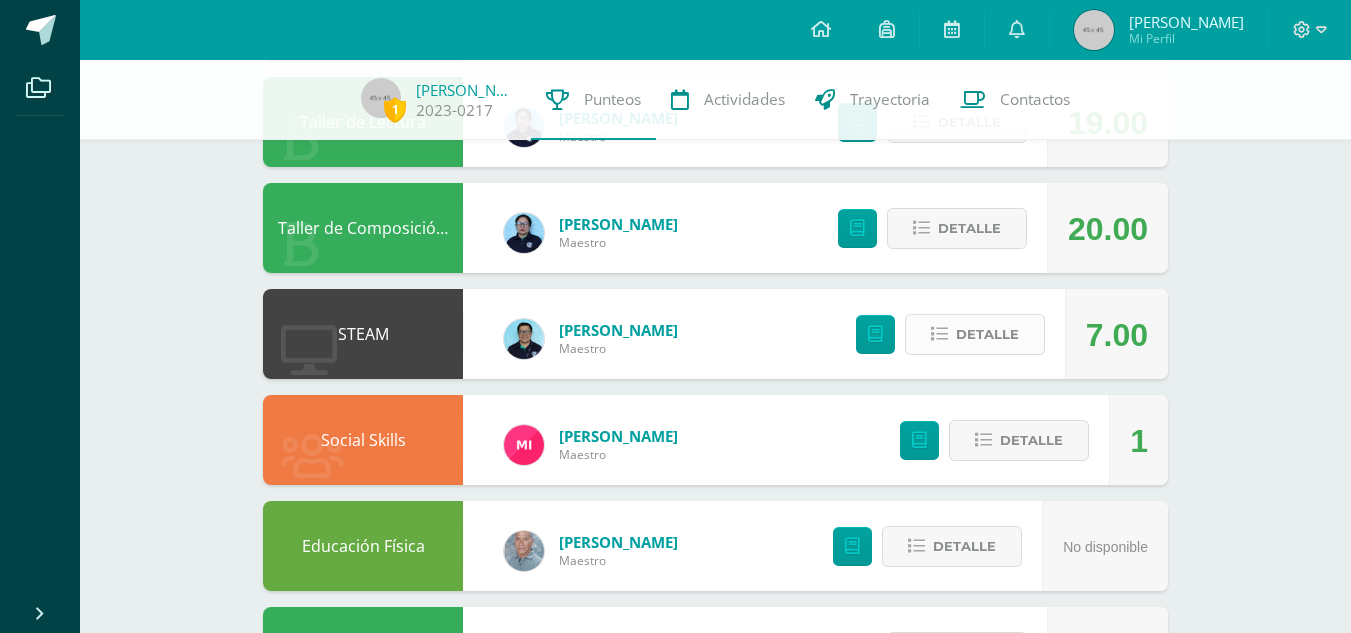 scroll, scrollTop: 1570, scrollLeft: 0, axis: vertical 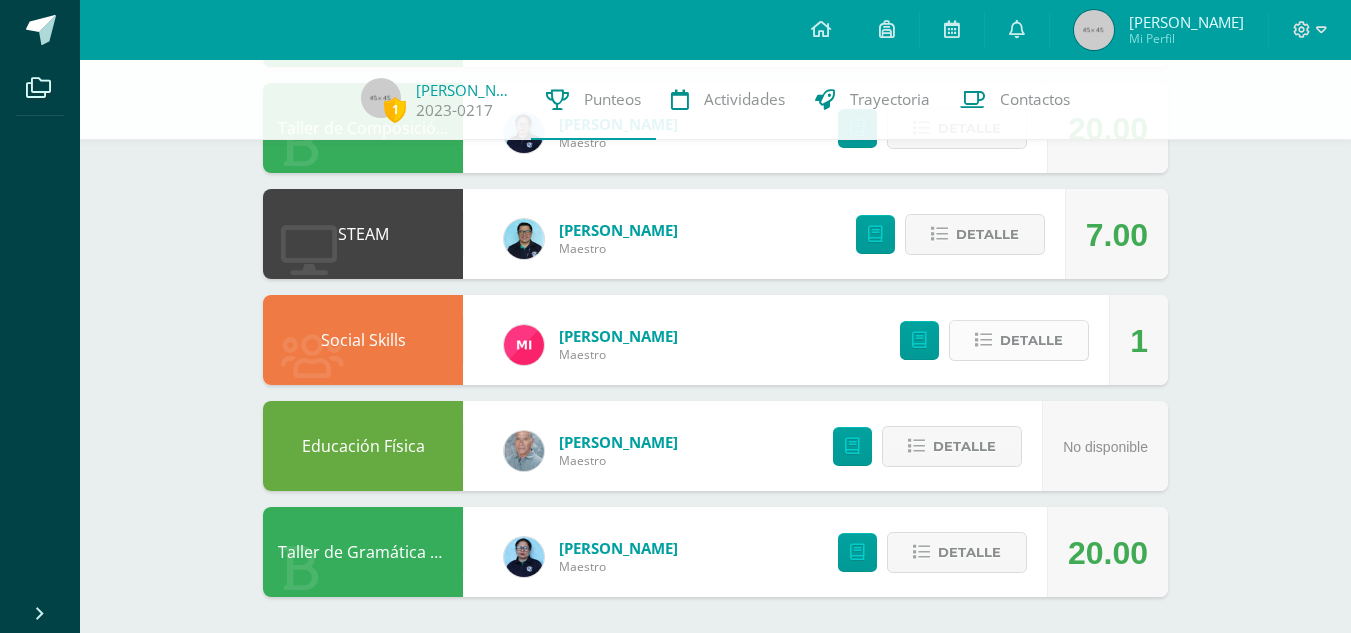 click on "Detalle" at bounding box center (1019, 340) 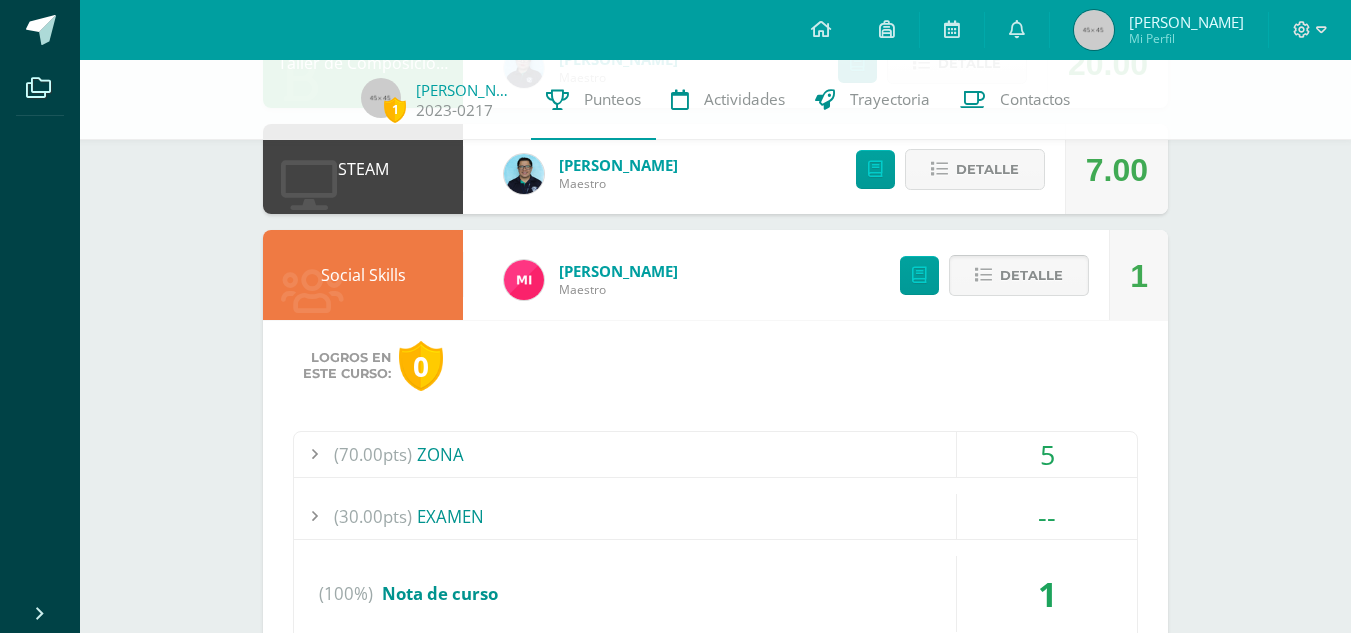 scroll, scrollTop: 1670, scrollLeft: 0, axis: vertical 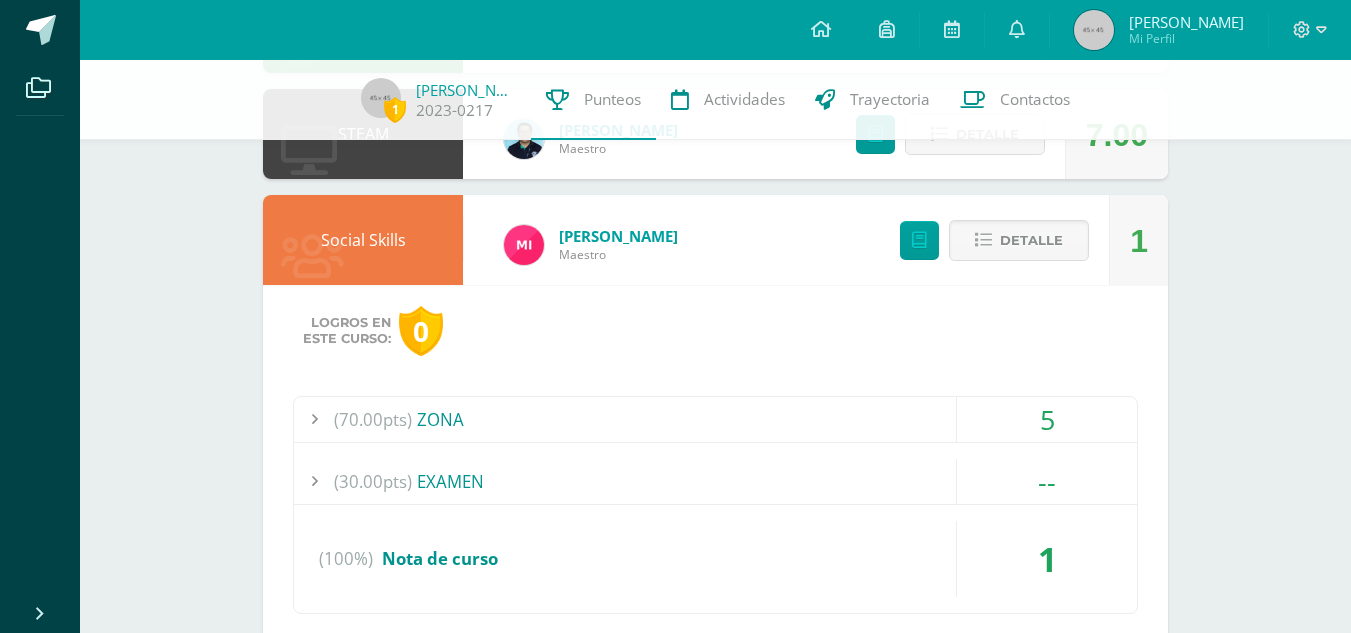 click on "(70.00pts)
ZONA" at bounding box center (715, 419) 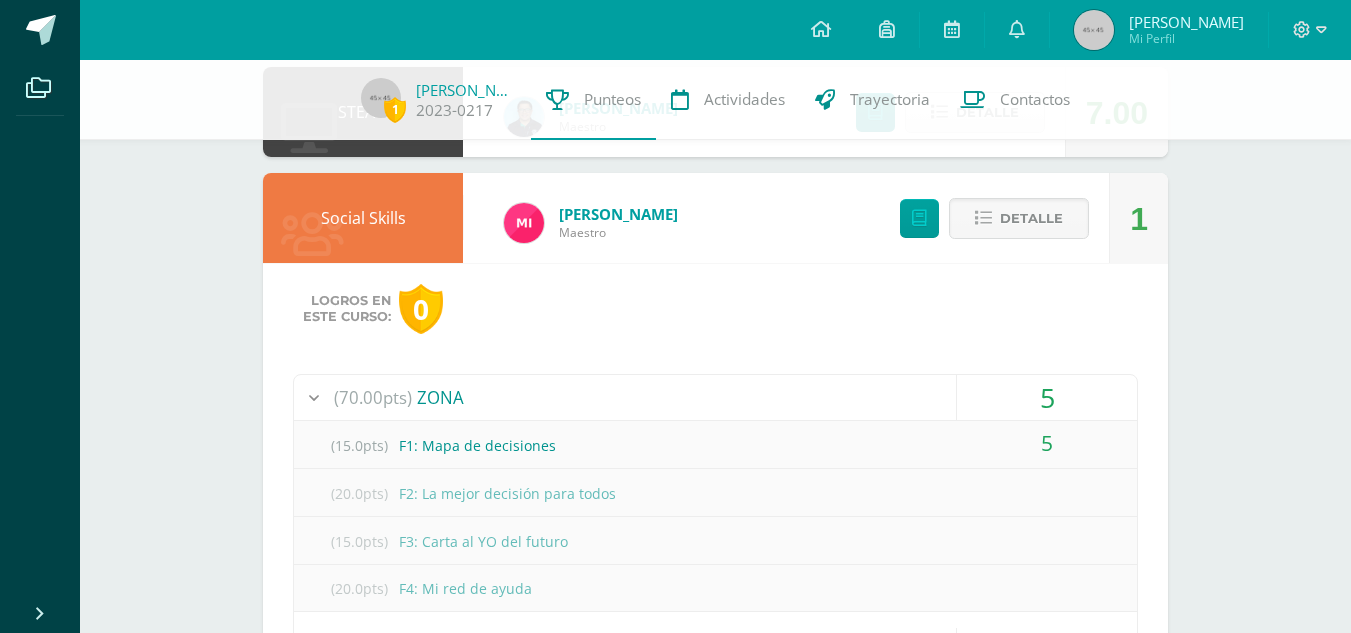 scroll, scrollTop: 1670, scrollLeft: 0, axis: vertical 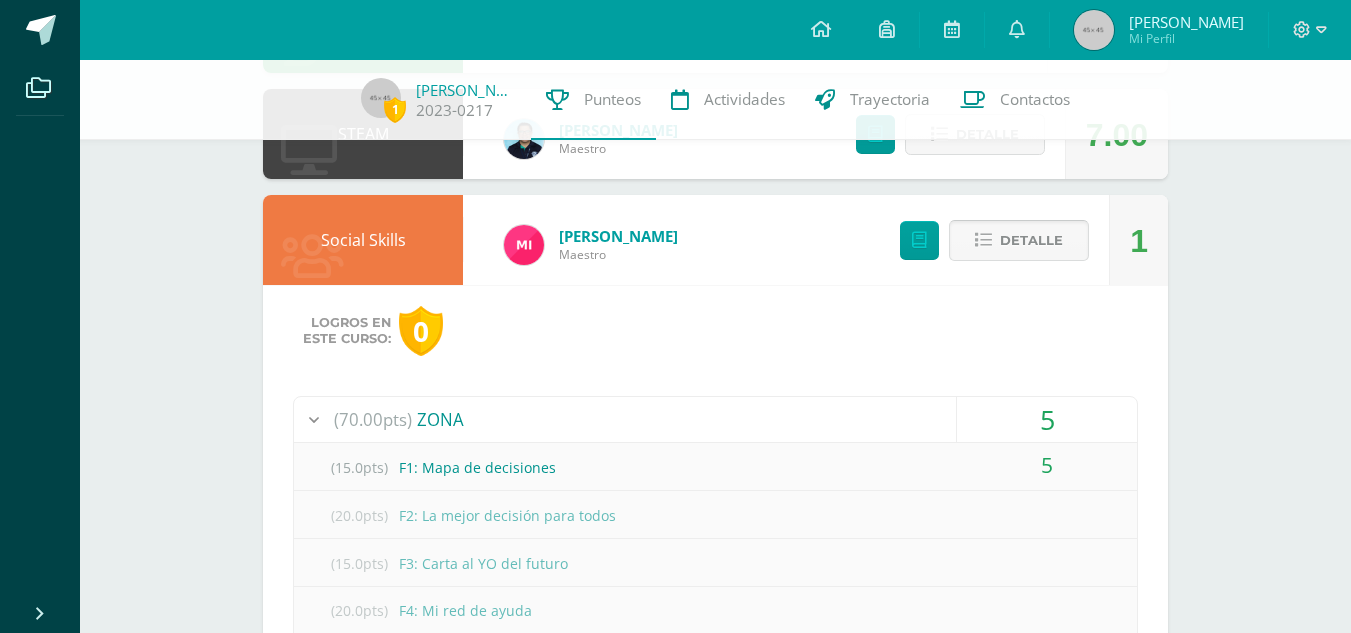 click on "Detalle" at bounding box center [1031, 240] 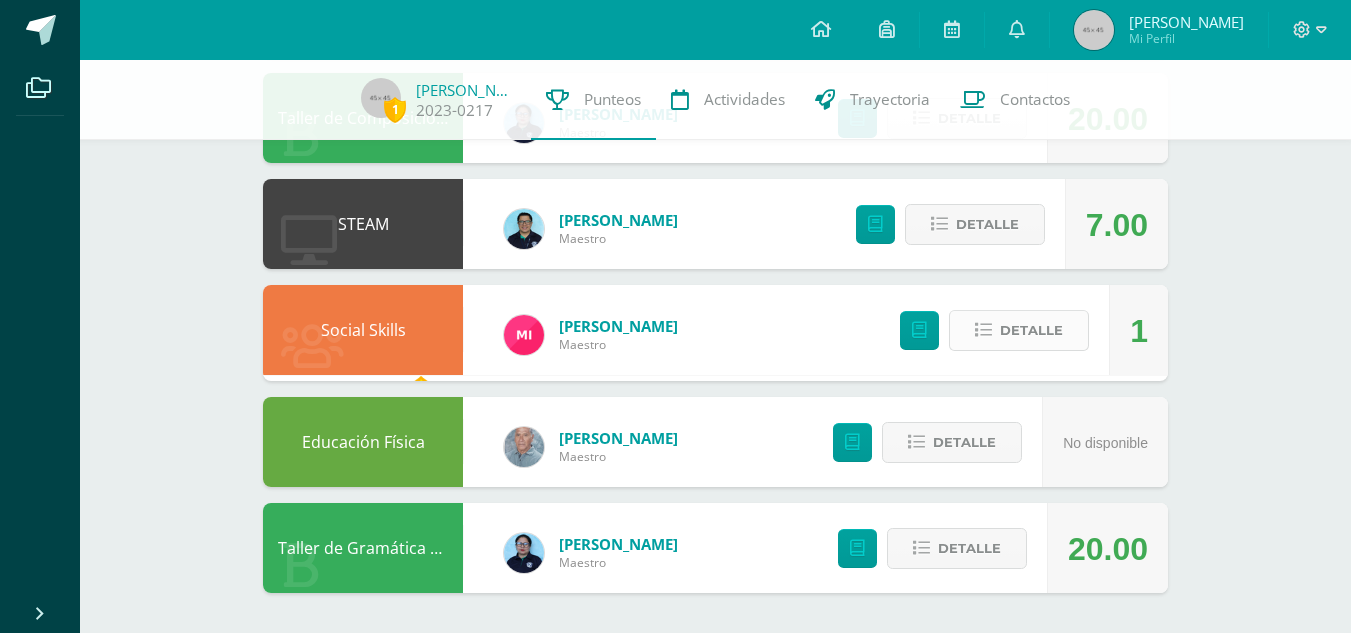 scroll, scrollTop: 1574, scrollLeft: 0, axis: vertical 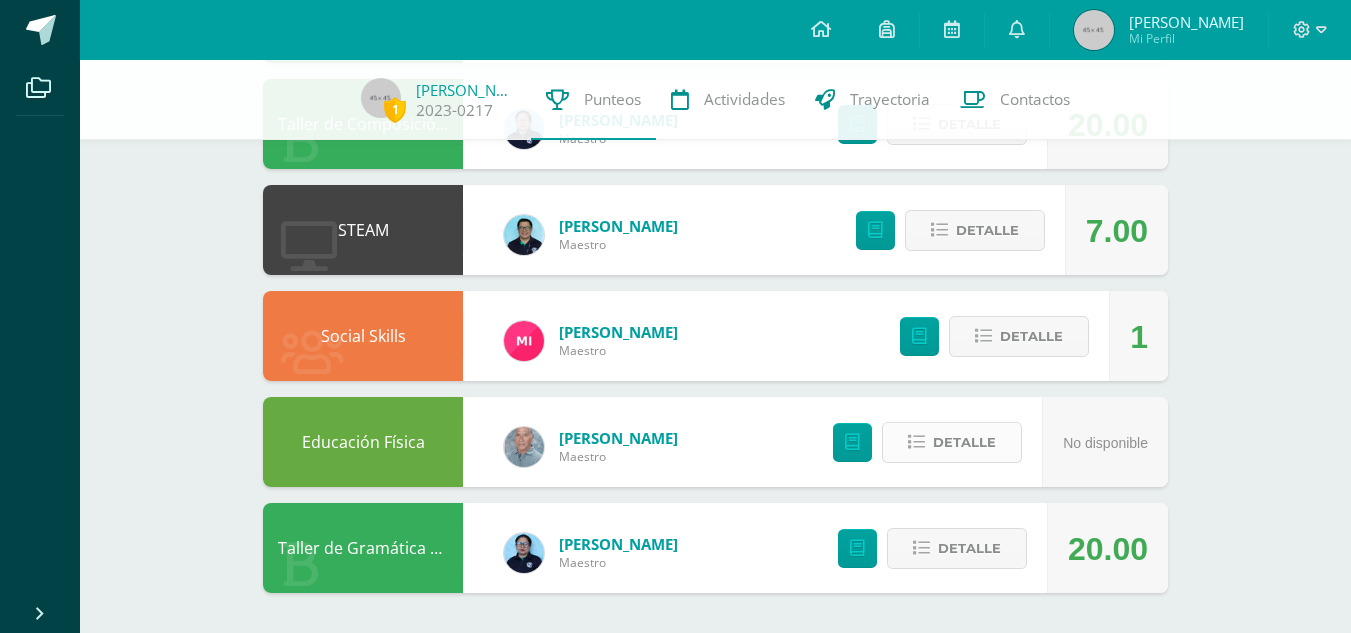 click on "Detalle" at bounding box center (964, 442) 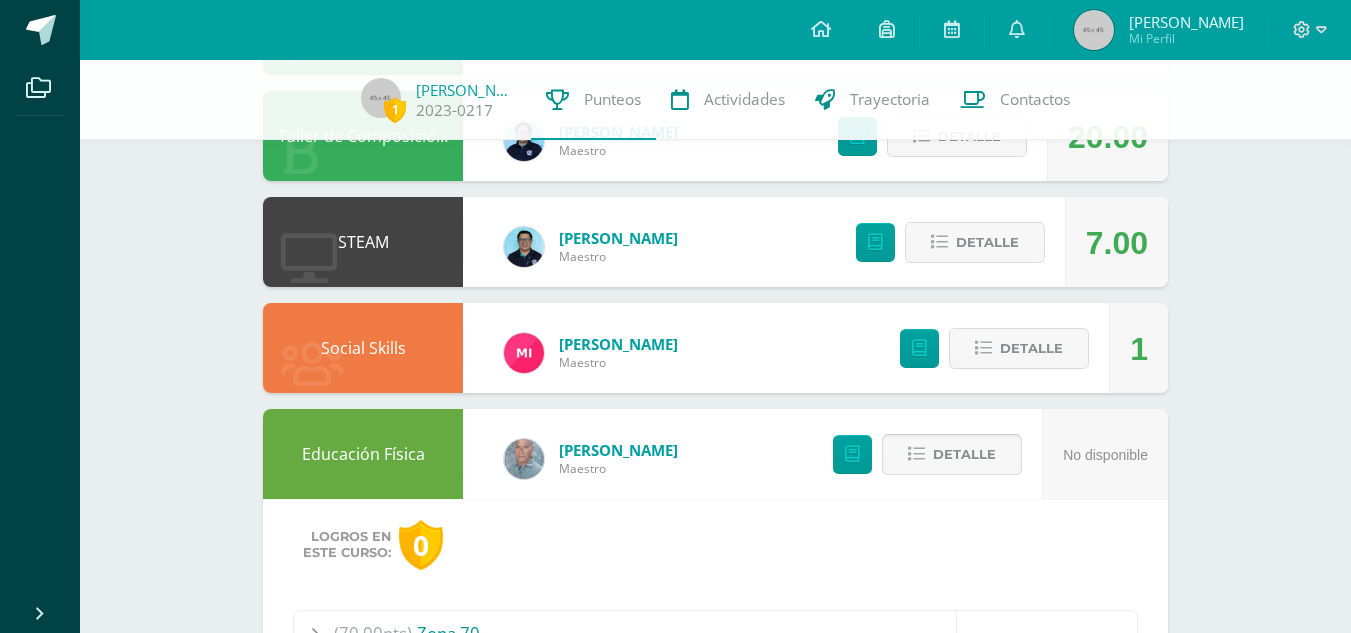 scroll, scrollTop: 1559, scrollLeft: 0, axis: vertical 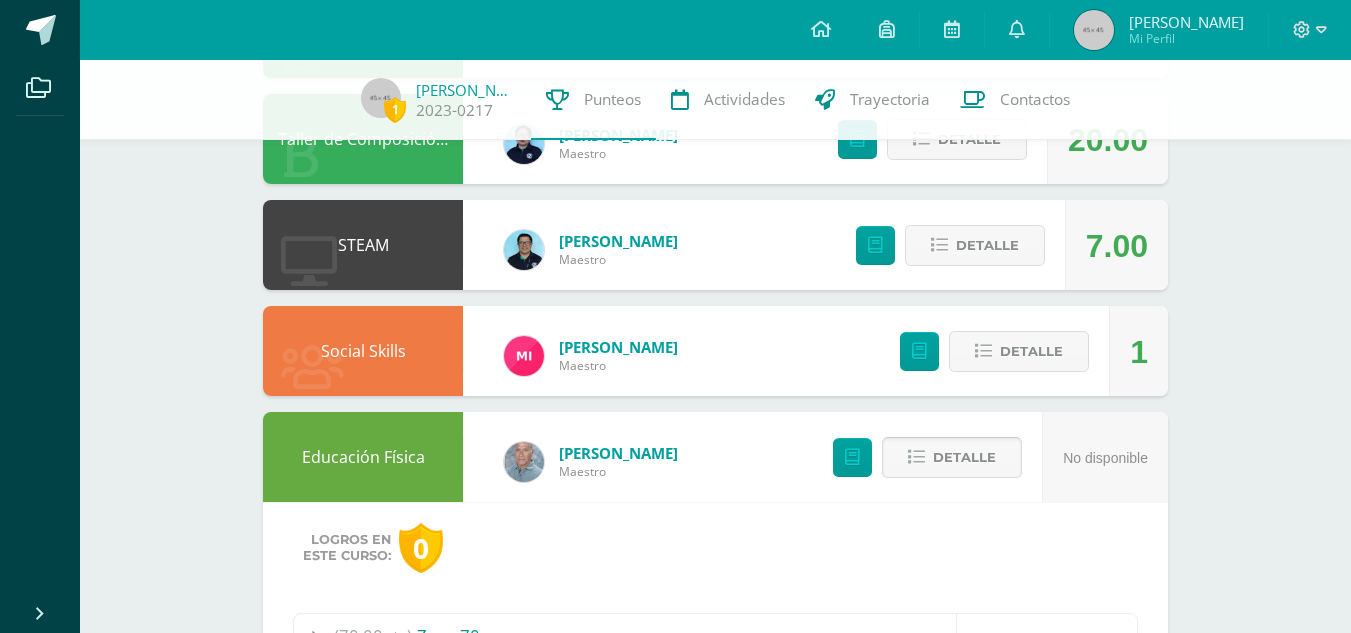click on "Detalle" at bounding box center (964, 457) 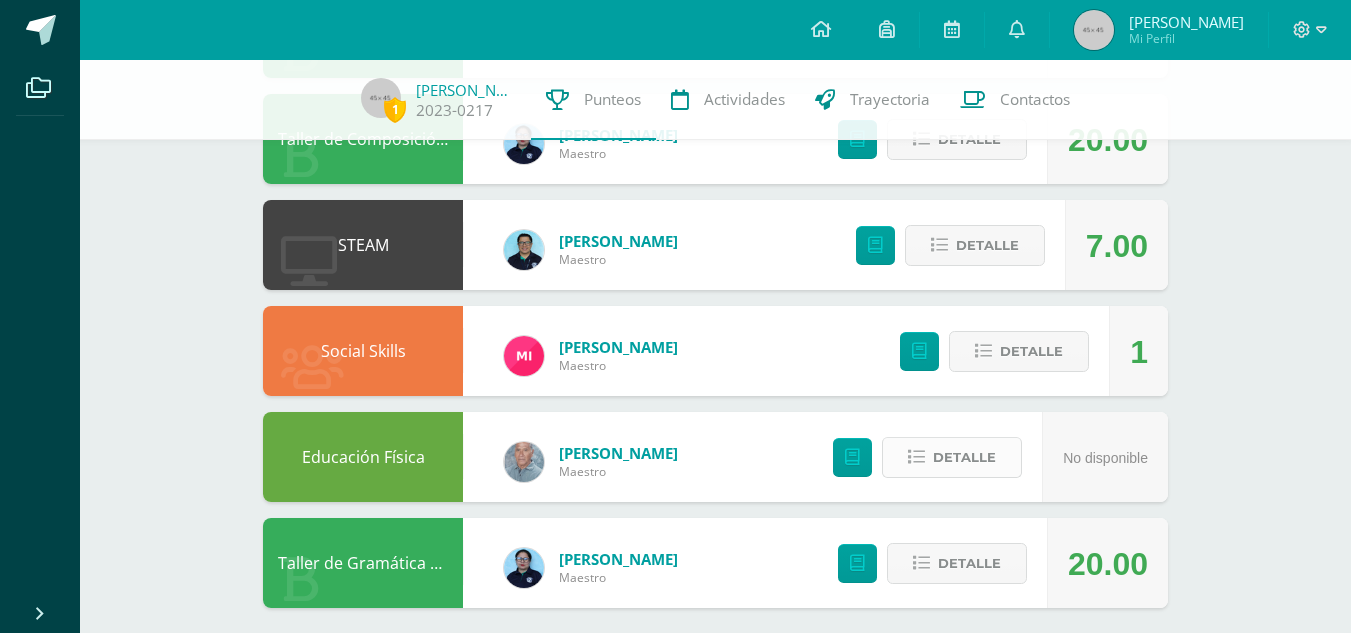 scroll, scrollTop: 1574, scrollLeft: 0, axis: vertical 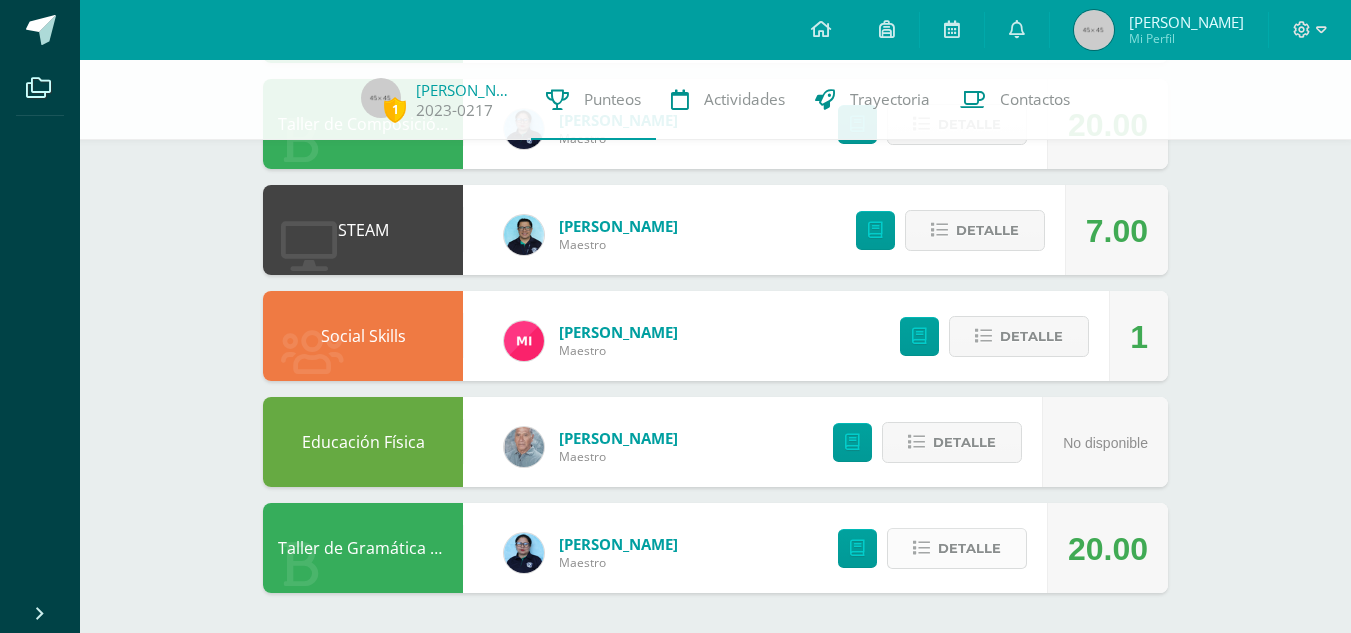 click on "Detalle" at bounding box center (969, 548) 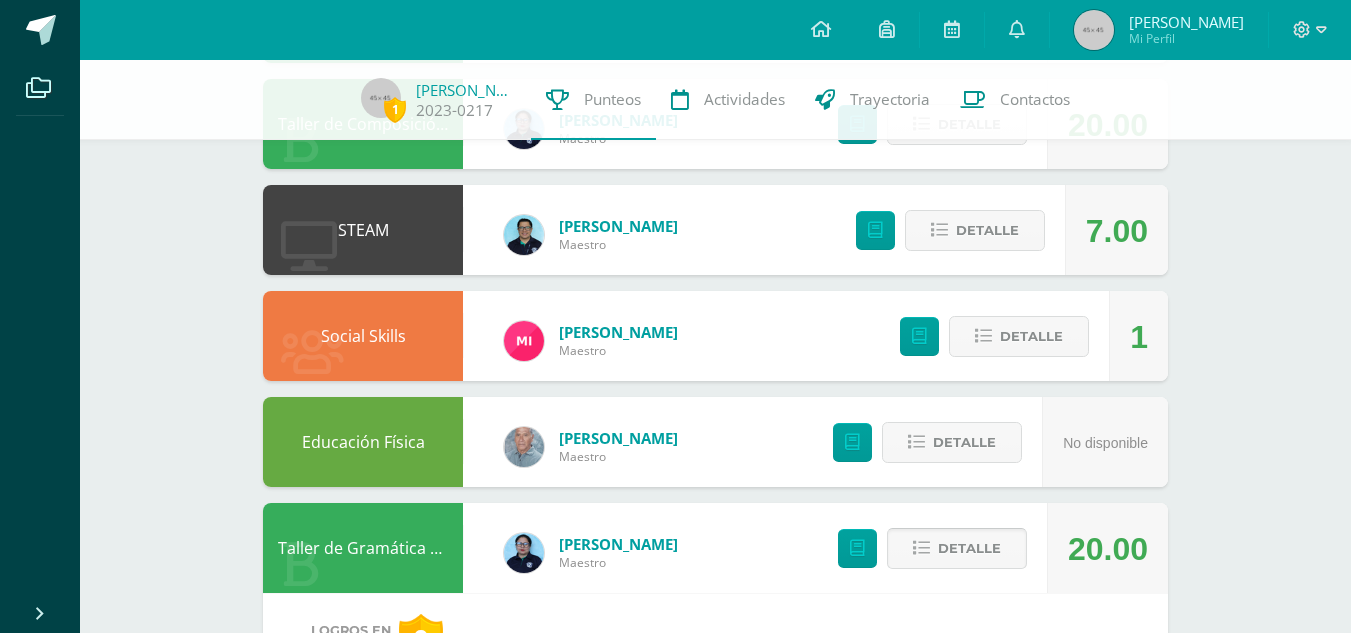 scroll, scrollTop: 1959, scrollLeft: 0, axis: vertical 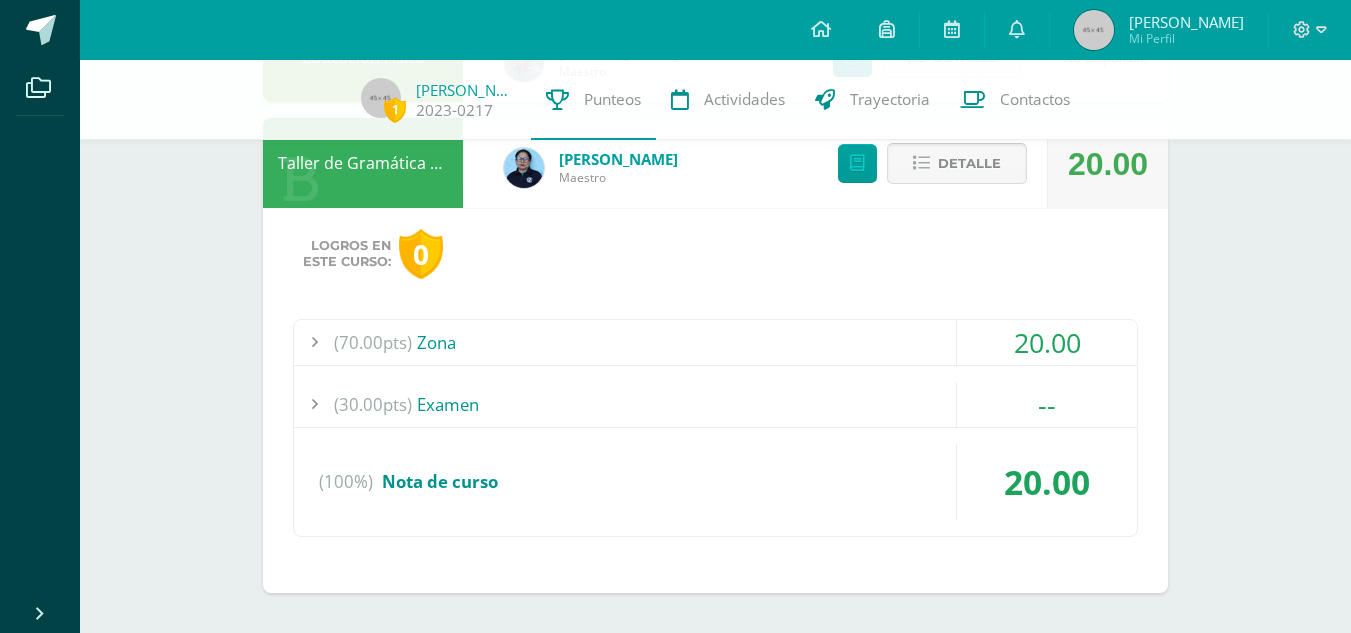 click on "Detalle" at bounding box center [969, 163] 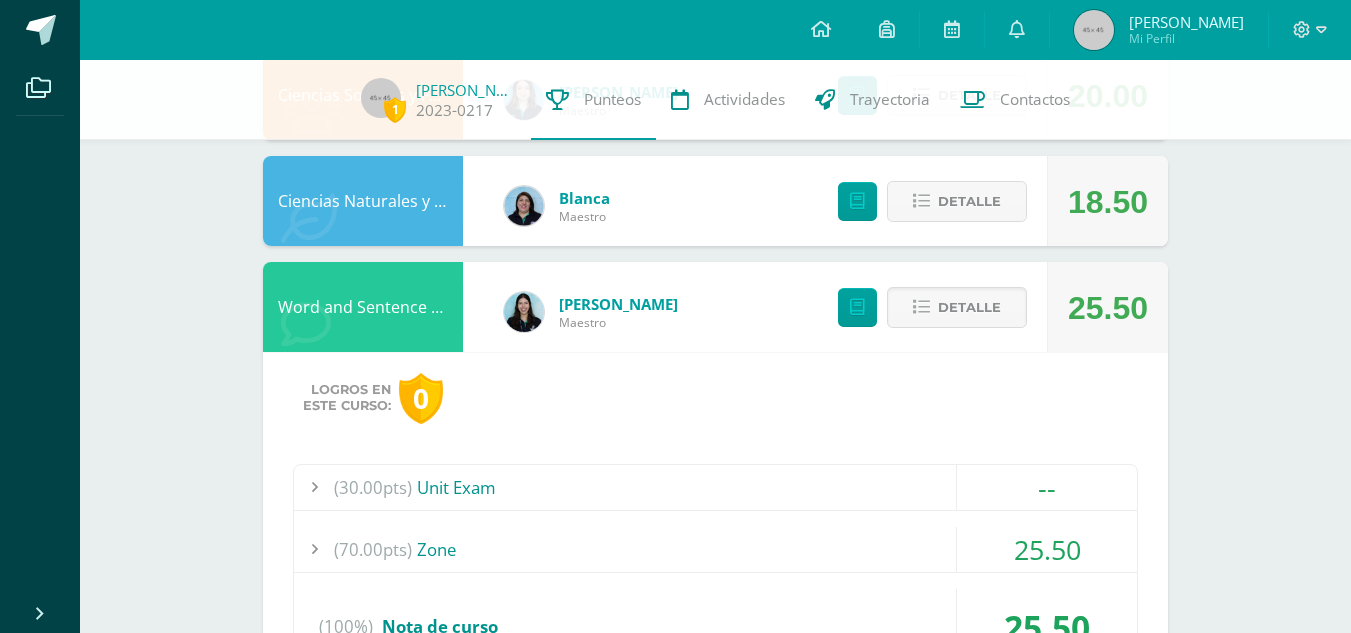 scroll, scrollTop: 500, scrollLeft: 0, axis: vertical 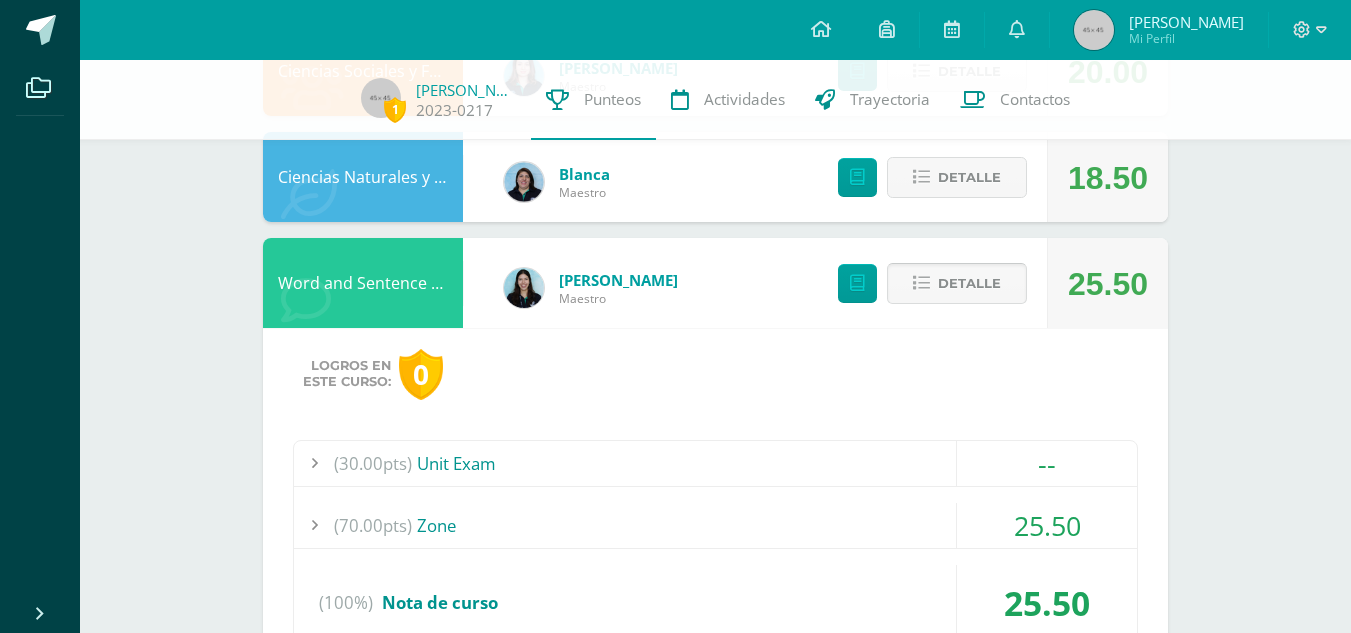 click on "Detalle" at bounding box center [969, 283] 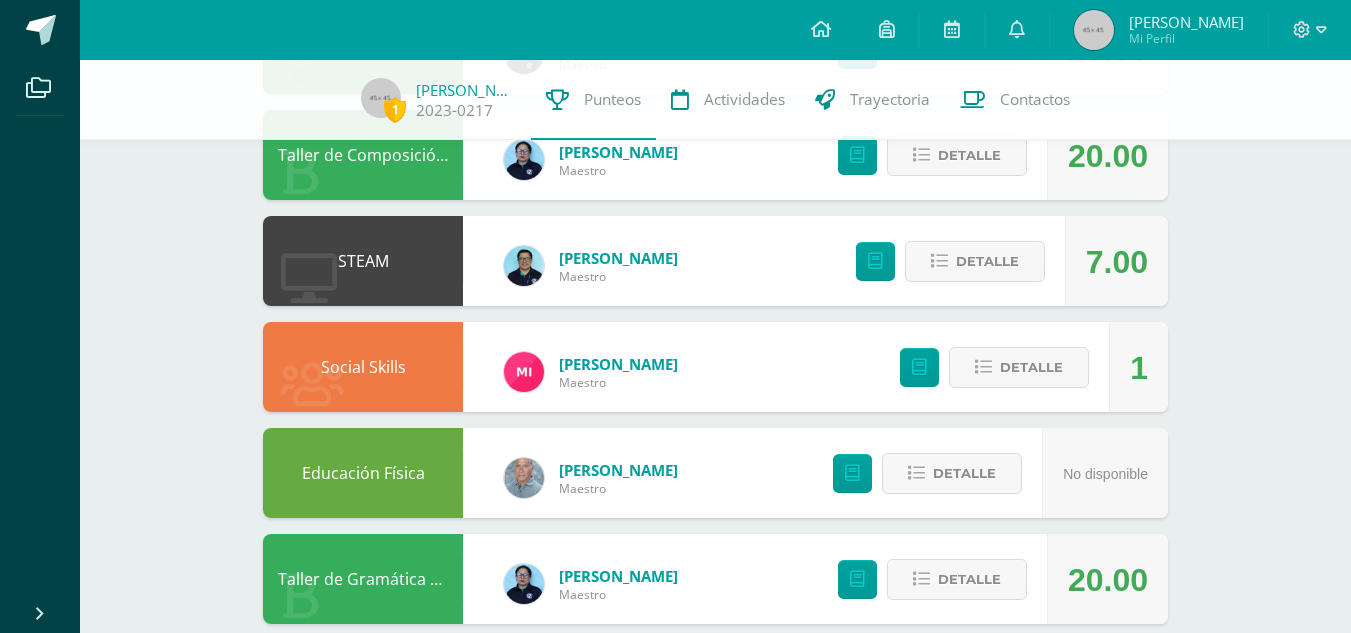 scroll, scrollTop: 1189, scrollLeft: 0, axis: vertical 